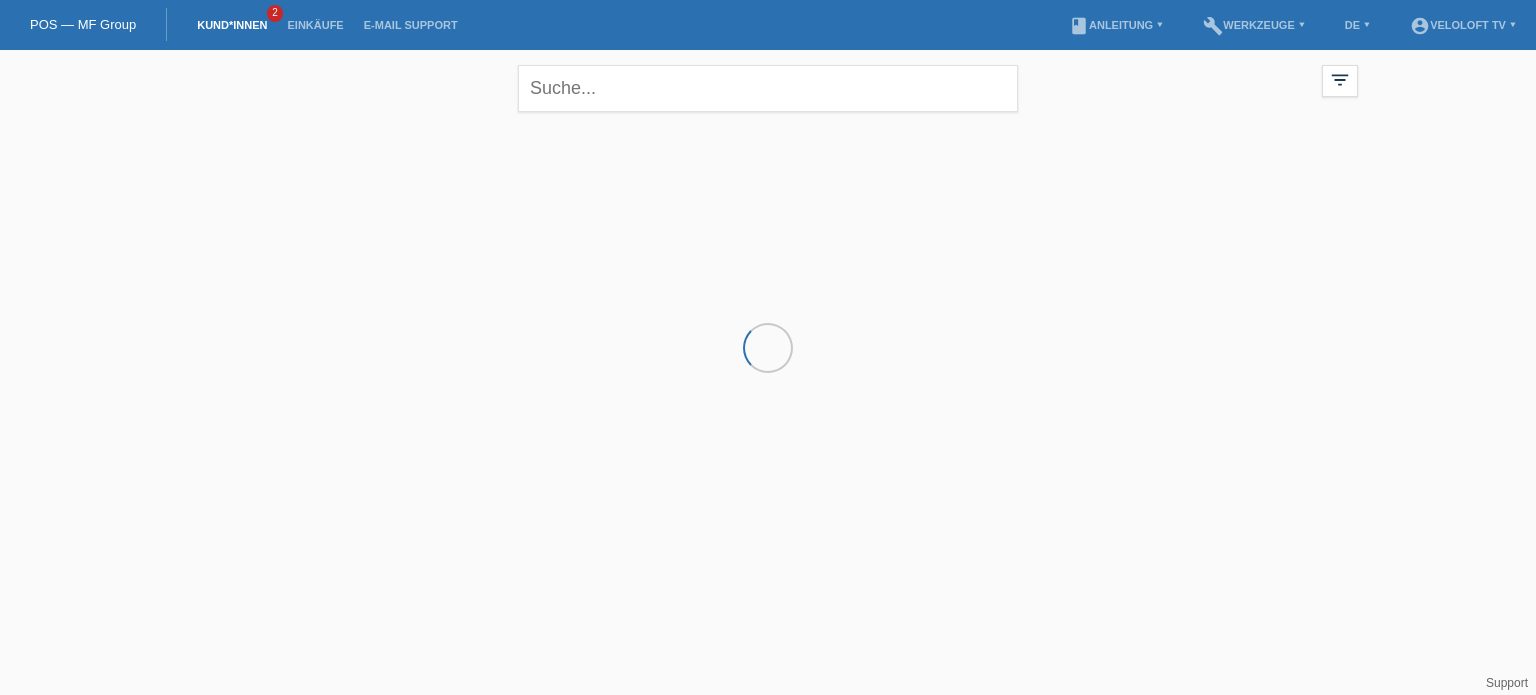 scroll, scrollTop: 0, scrollLeft: 0, axis: both 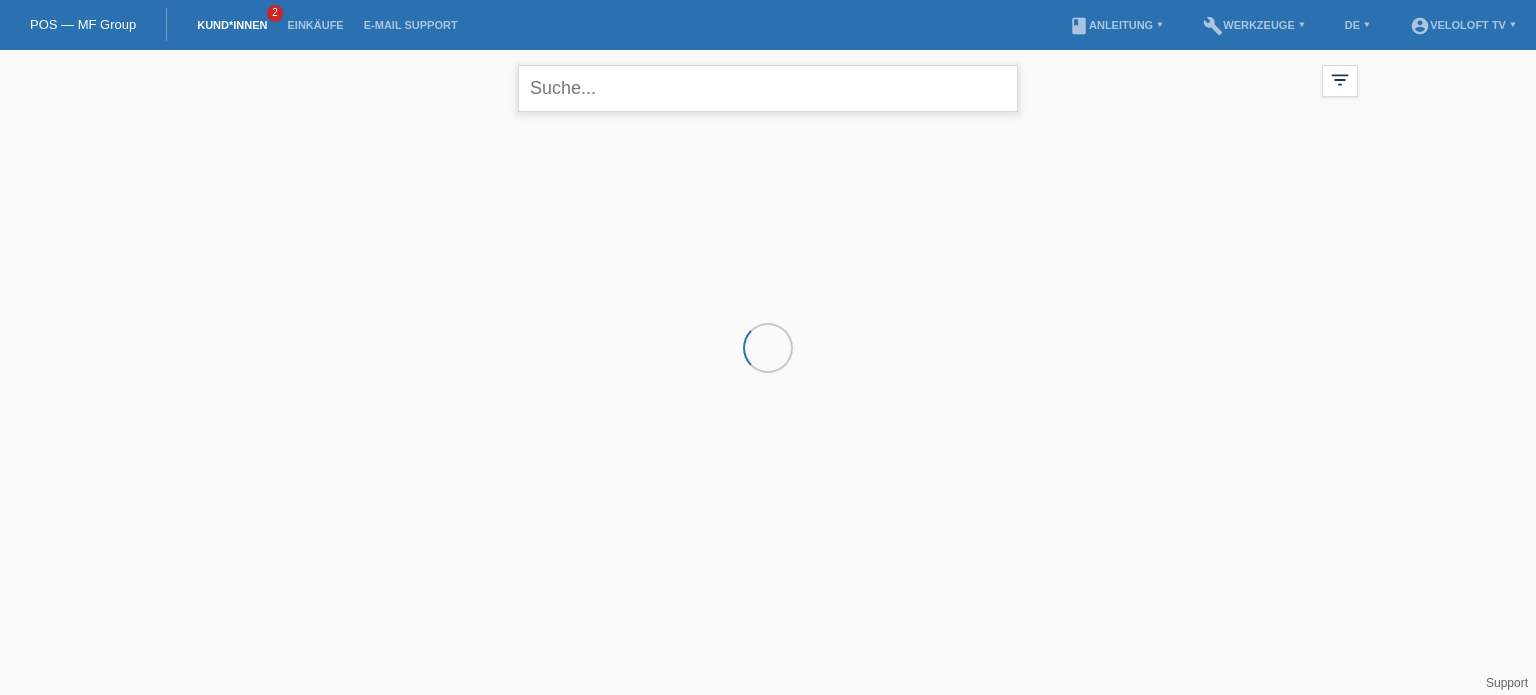 click at bounding box center [768, 88] 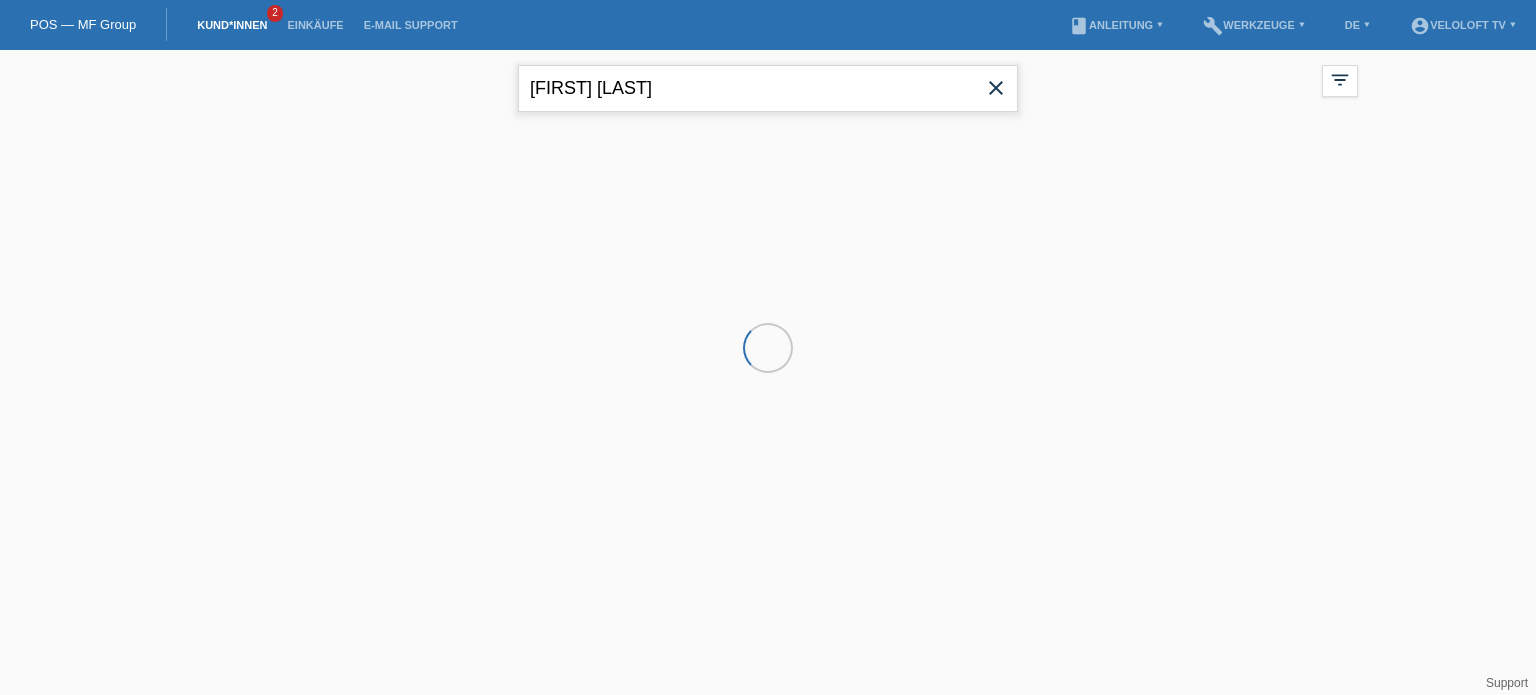 click on "[FIRST] [LAST]" at bounding box center [768, 88] 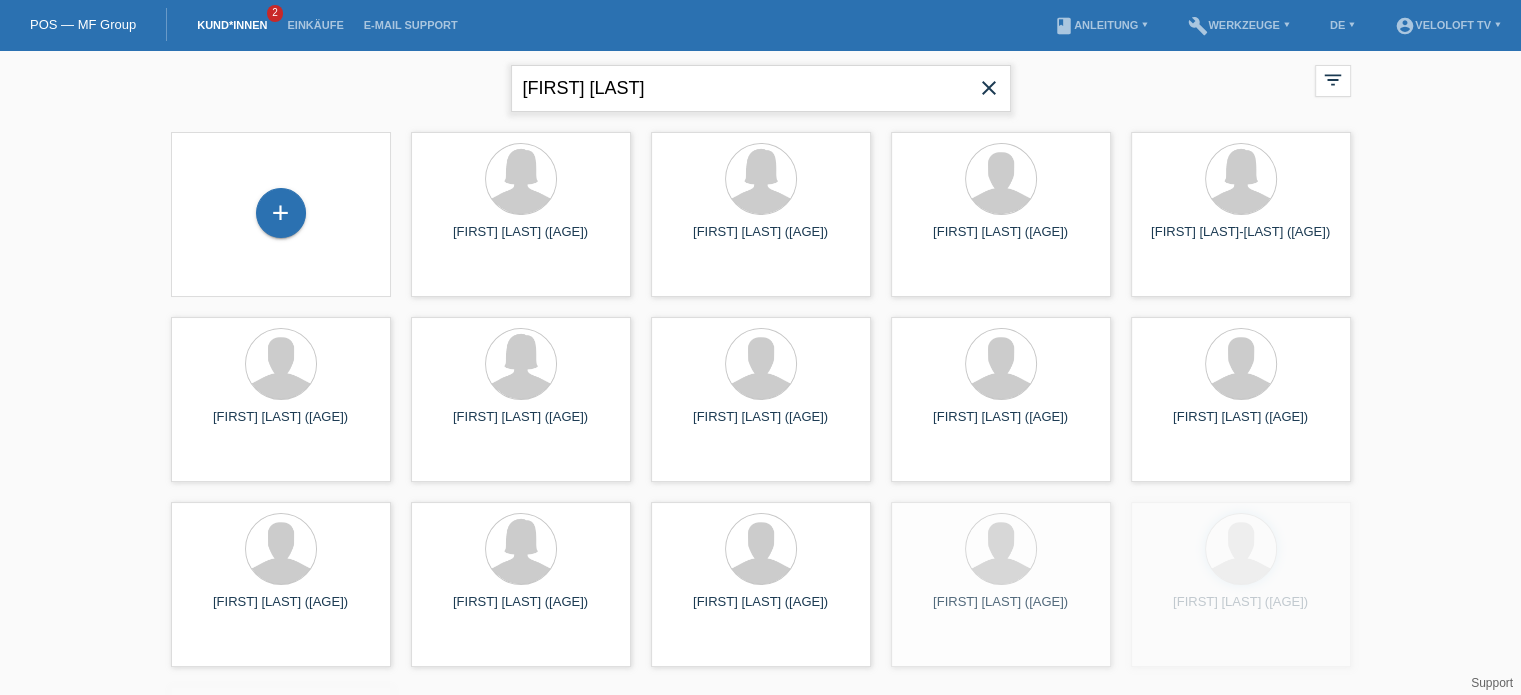type on "[FIRST] [LAST]" 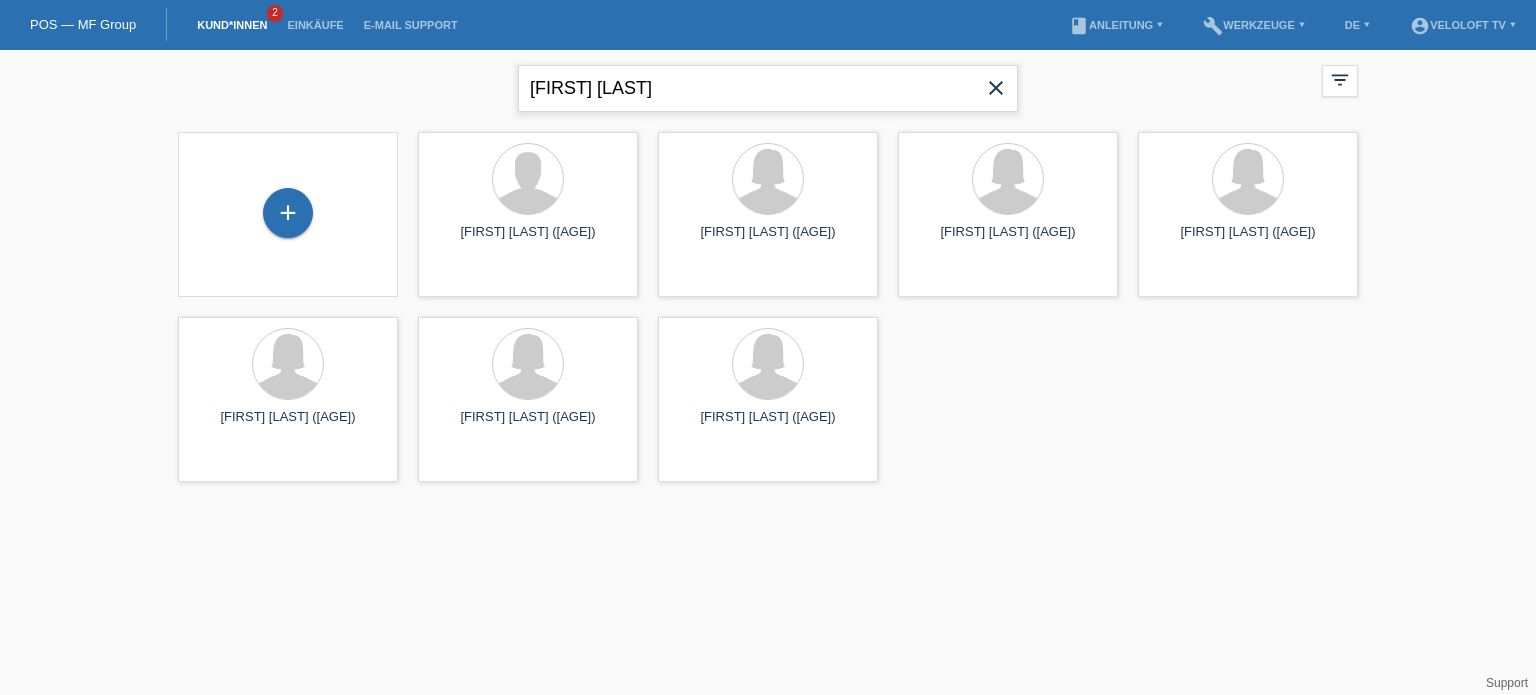 drag, startPoint x: 847, startPoint y: 97, endPoint x: 490, endPoint y: 110, distance: 357.2366 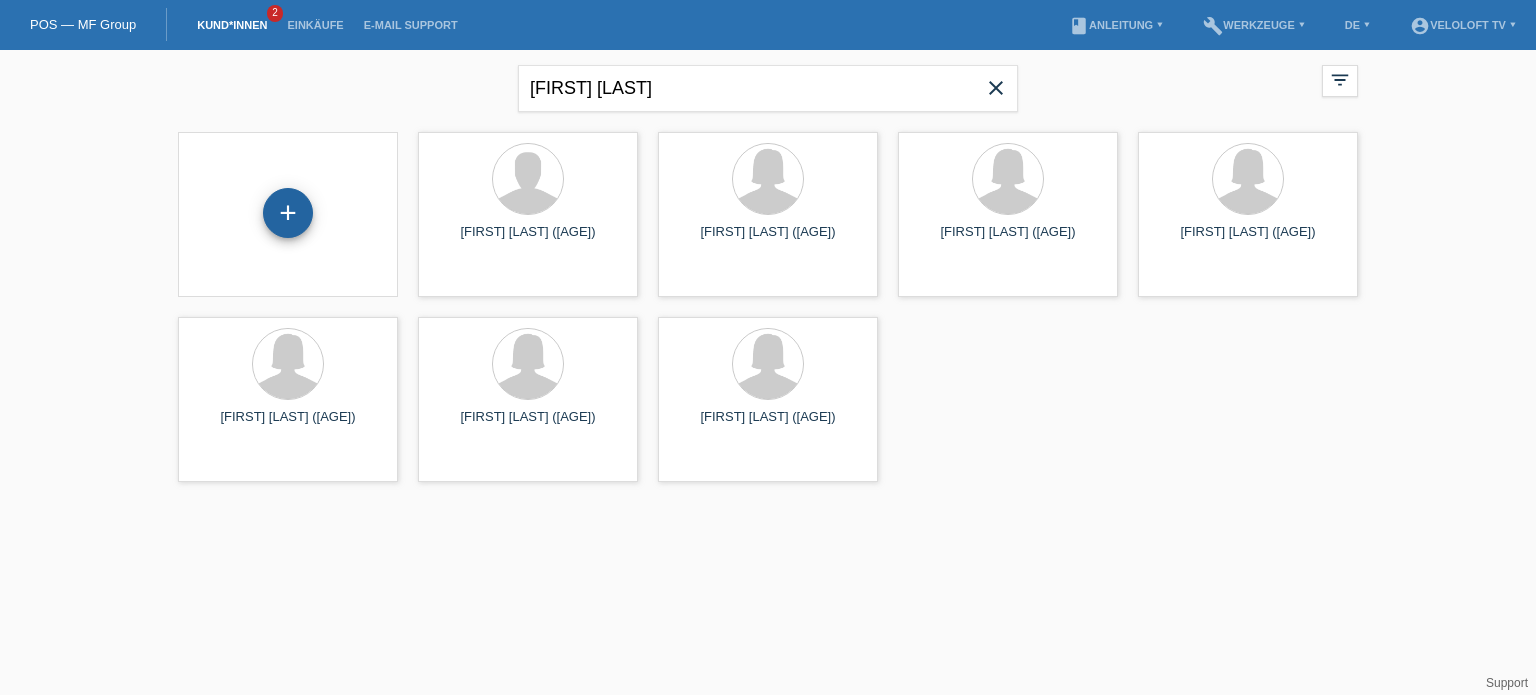 click on "+" at bounding box center [288, 213] 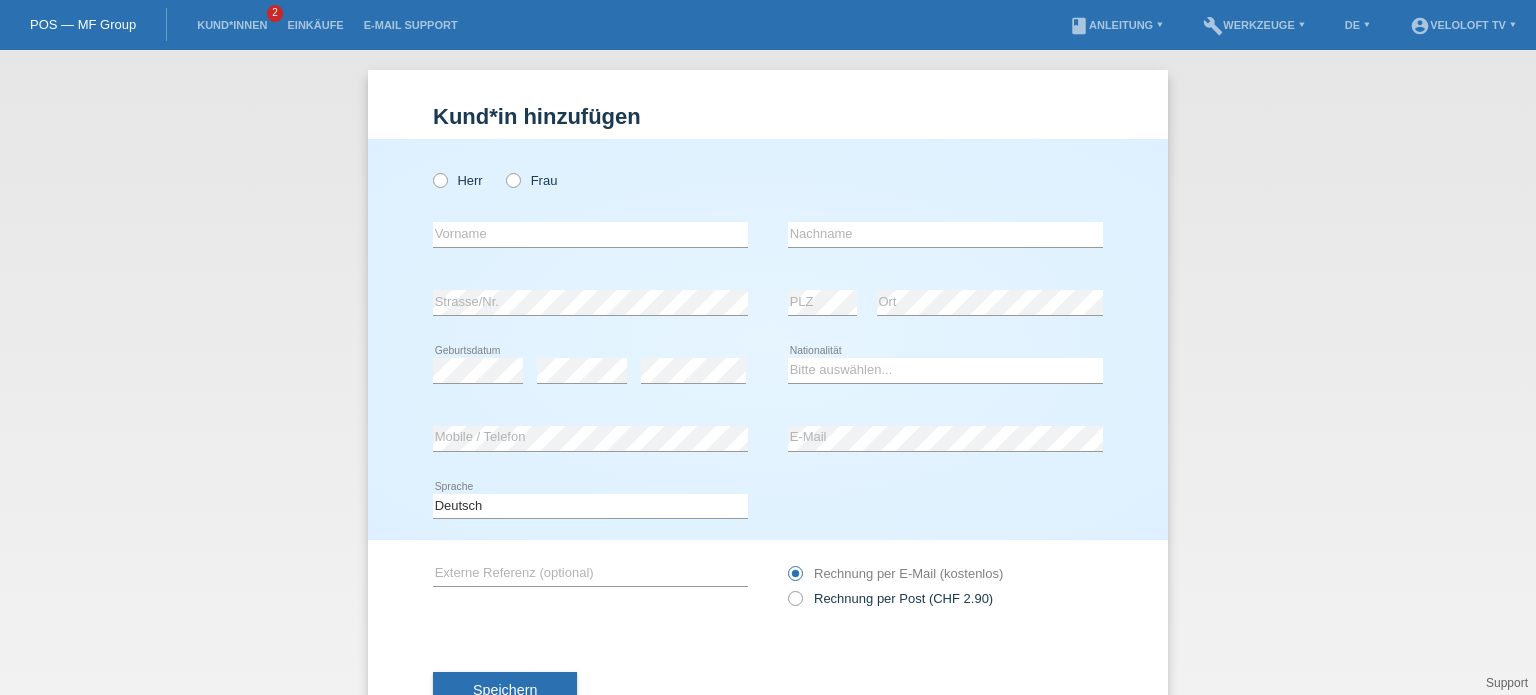 scroll, scrollTop: 0, scrollLeft: 0, axis: both 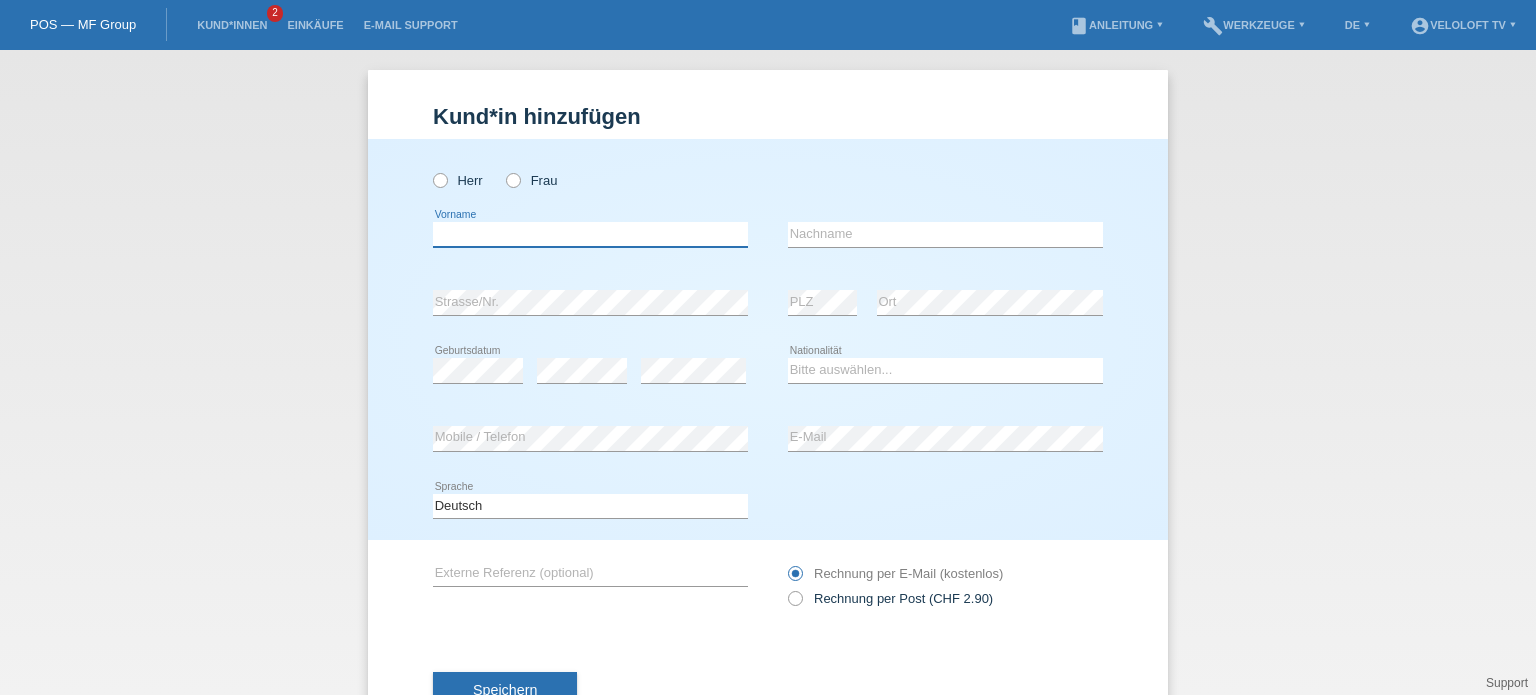 click at bounding box center (590, 234) 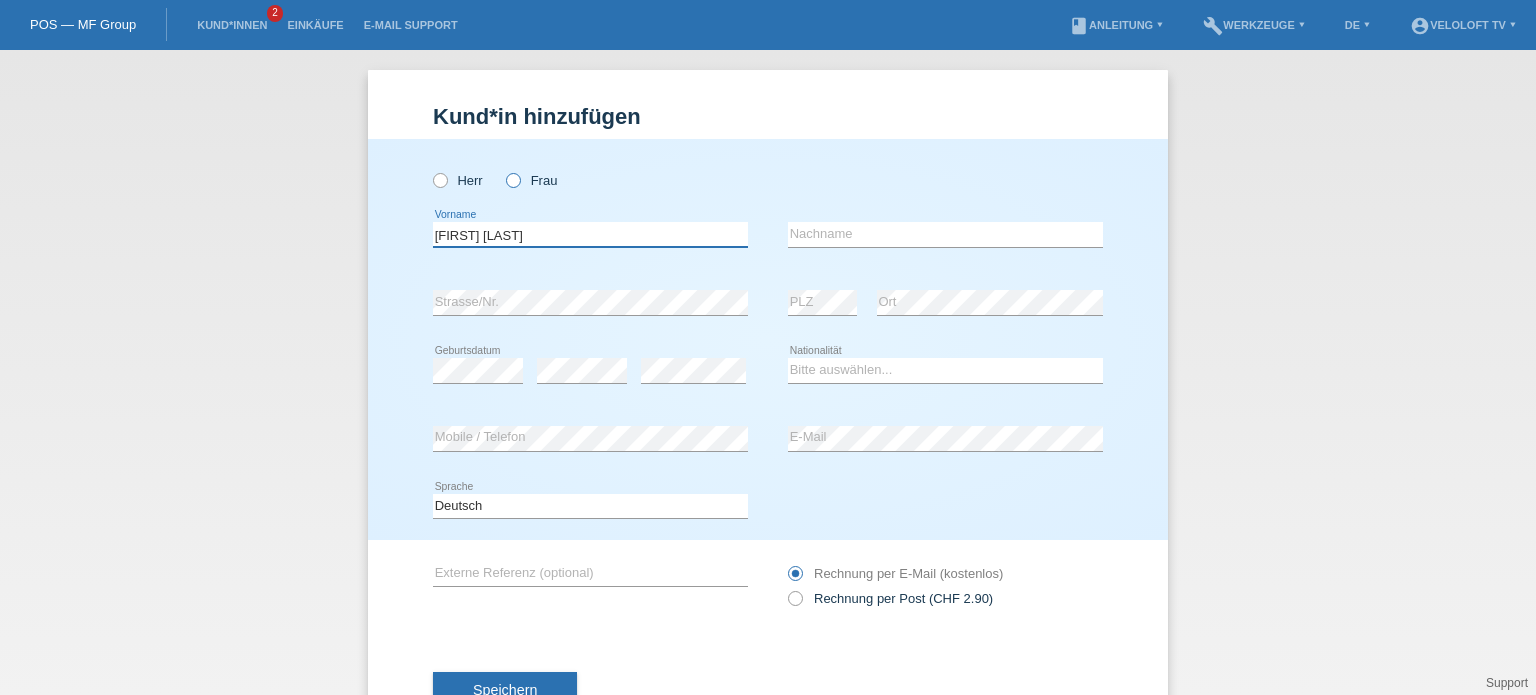 type on "[FIRST] [LAST]" 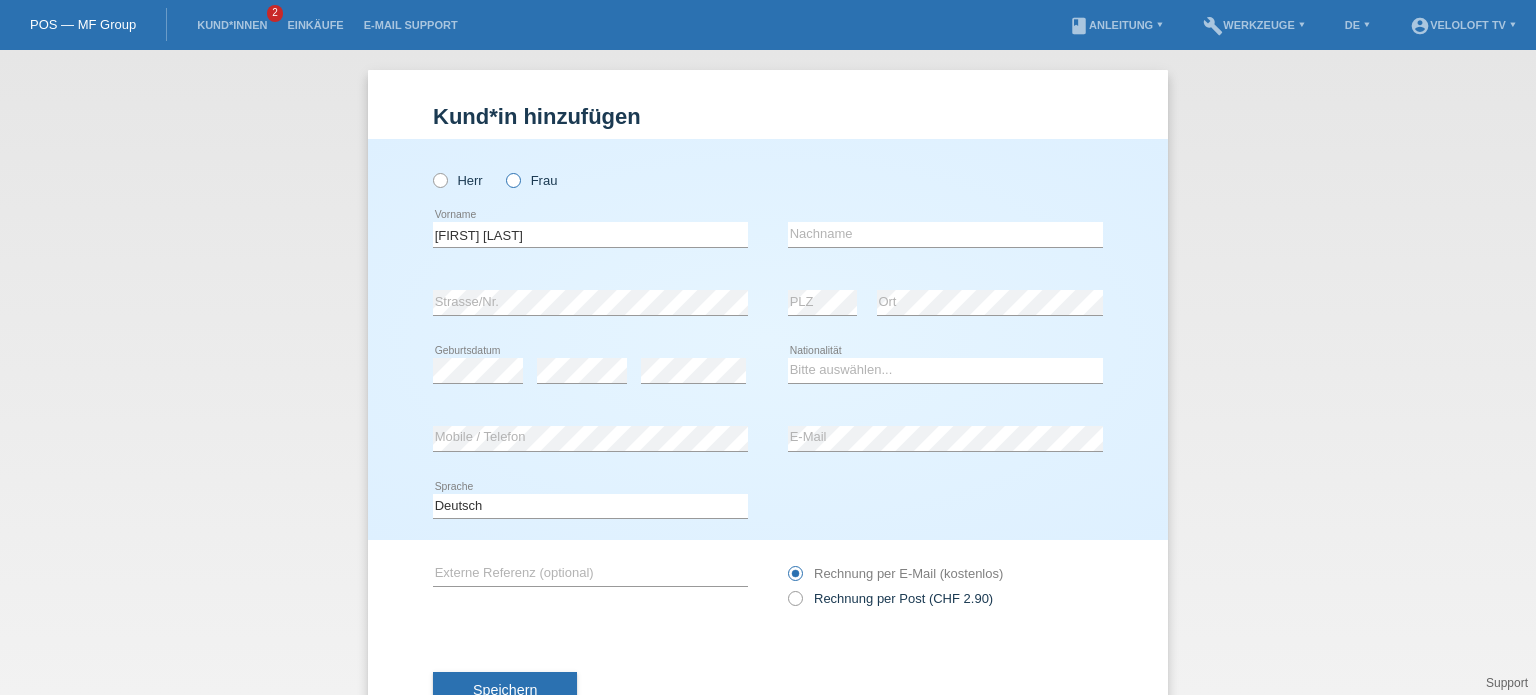 click on "Frau" at bounding box center [531, 180] 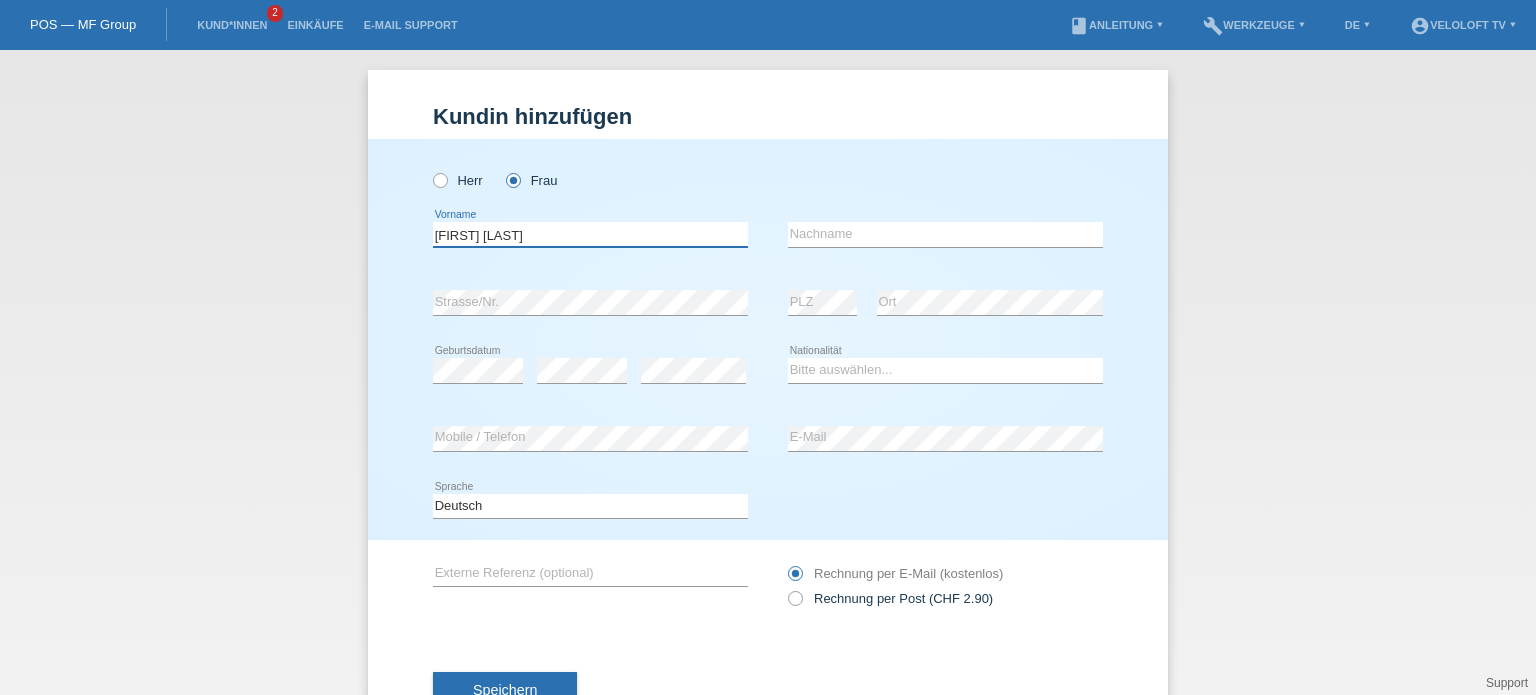 click on "[FIRST] [LAST]" at bounding box center [590, 234] 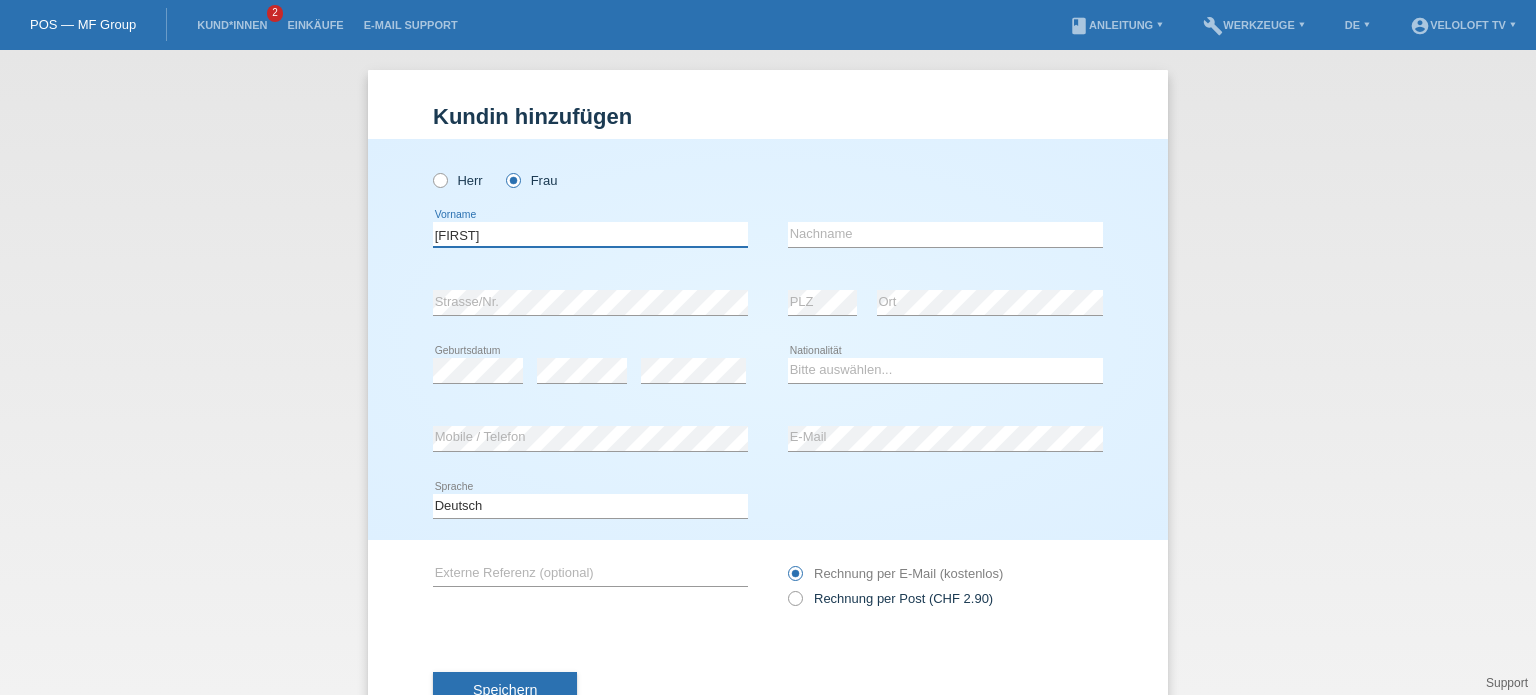 type on "[FIRST]" 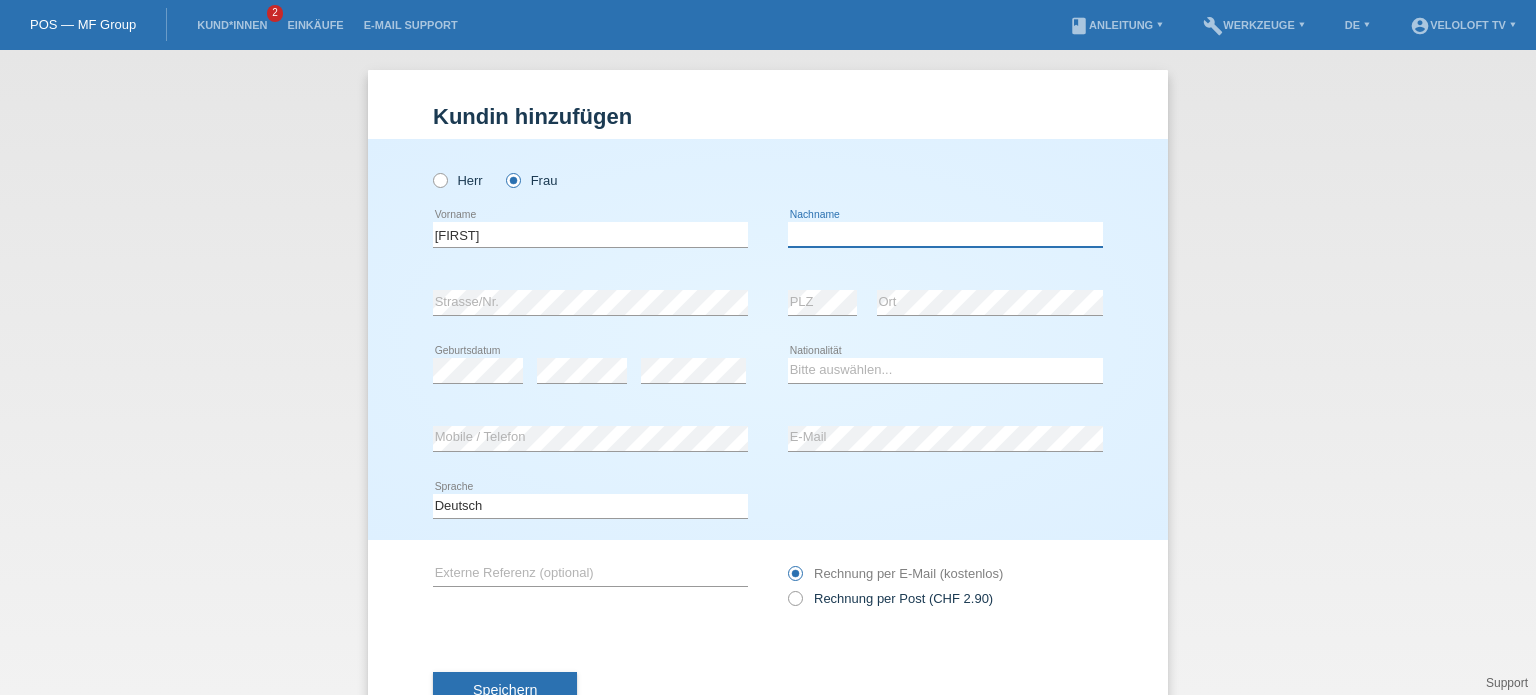 click at bounding box center [945, 234] 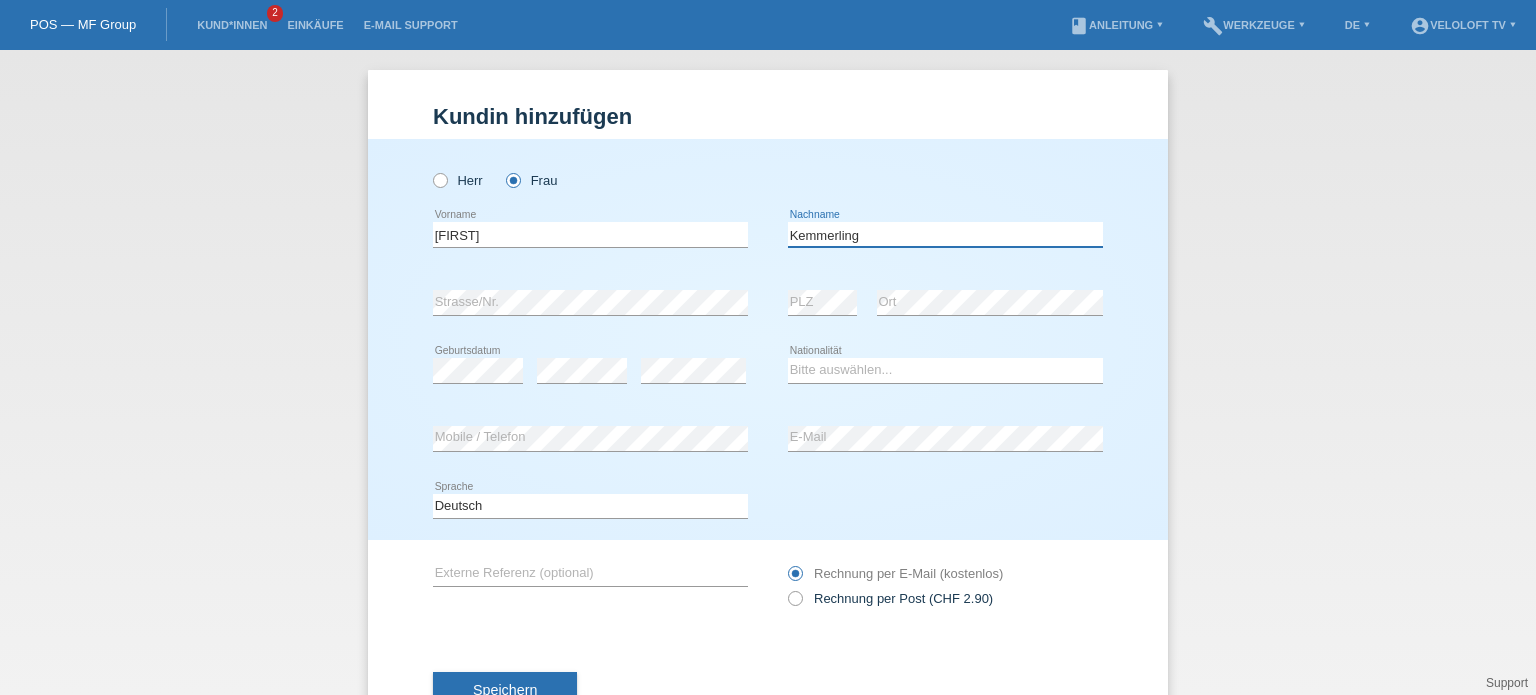 type on "Kemmerling" 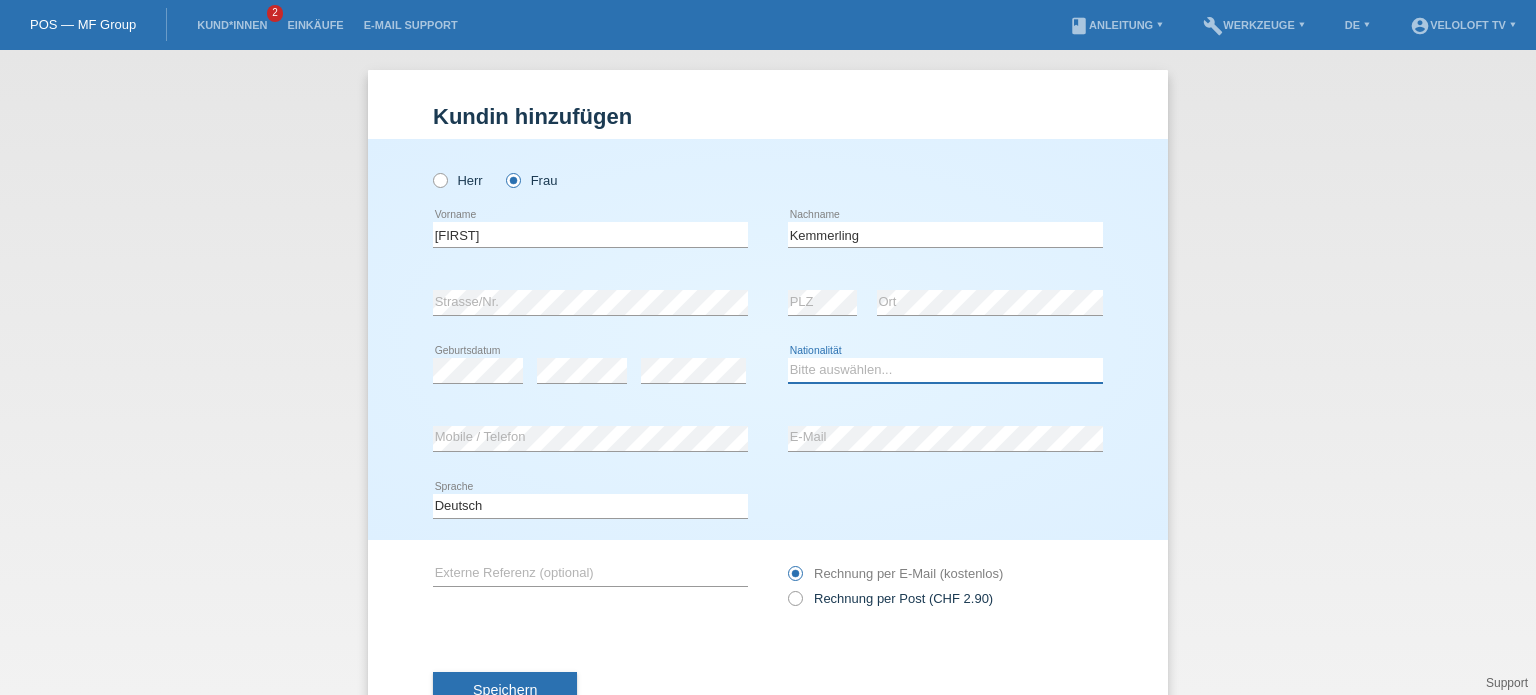 click on "Bitte auswählen...
Schweiz
Deutschland
Liechtenstein
Österreich
------------
Afghanistan
Ägypten
Åland
Albanien
Algerien" at bounding box center (945, 370) 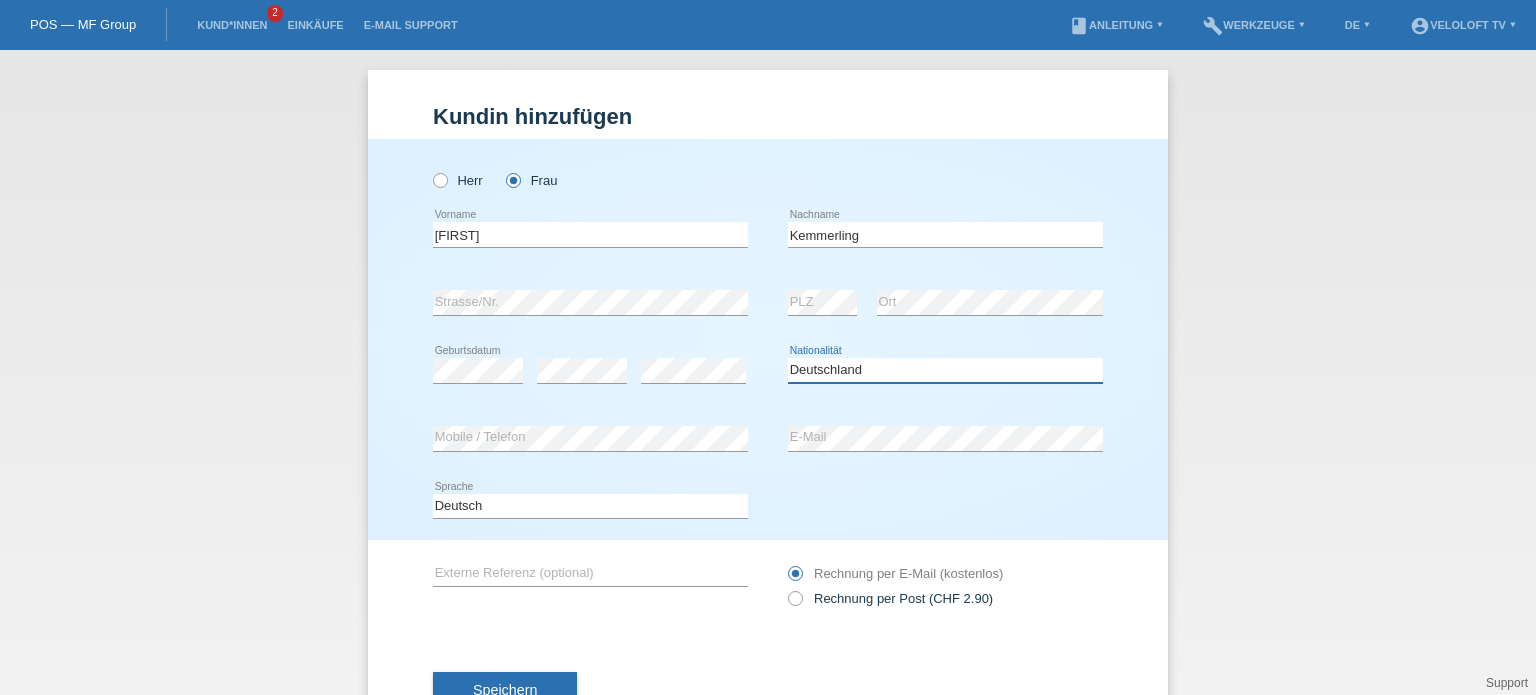 click on "Bitte auswählen...
Schweiz
Deutschland
Liechtenstein
Österreich
------------
Afghanistan
Ägypten
Åland
Albanien
Algerien" at bounding box center [945, 370] 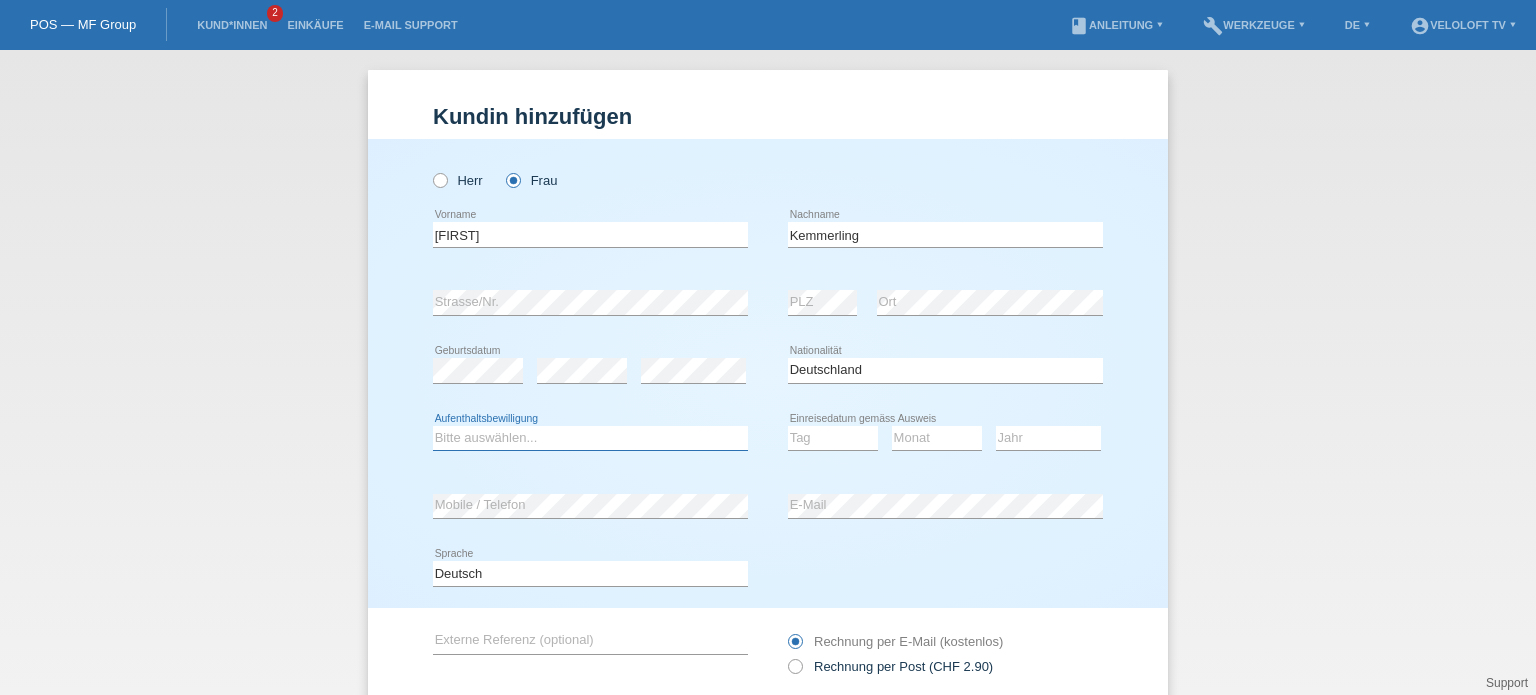 click on "Bitte auswählen...
C
B
B - Flüchtlingsstatus
Andere" at bounding box center (590, 438) 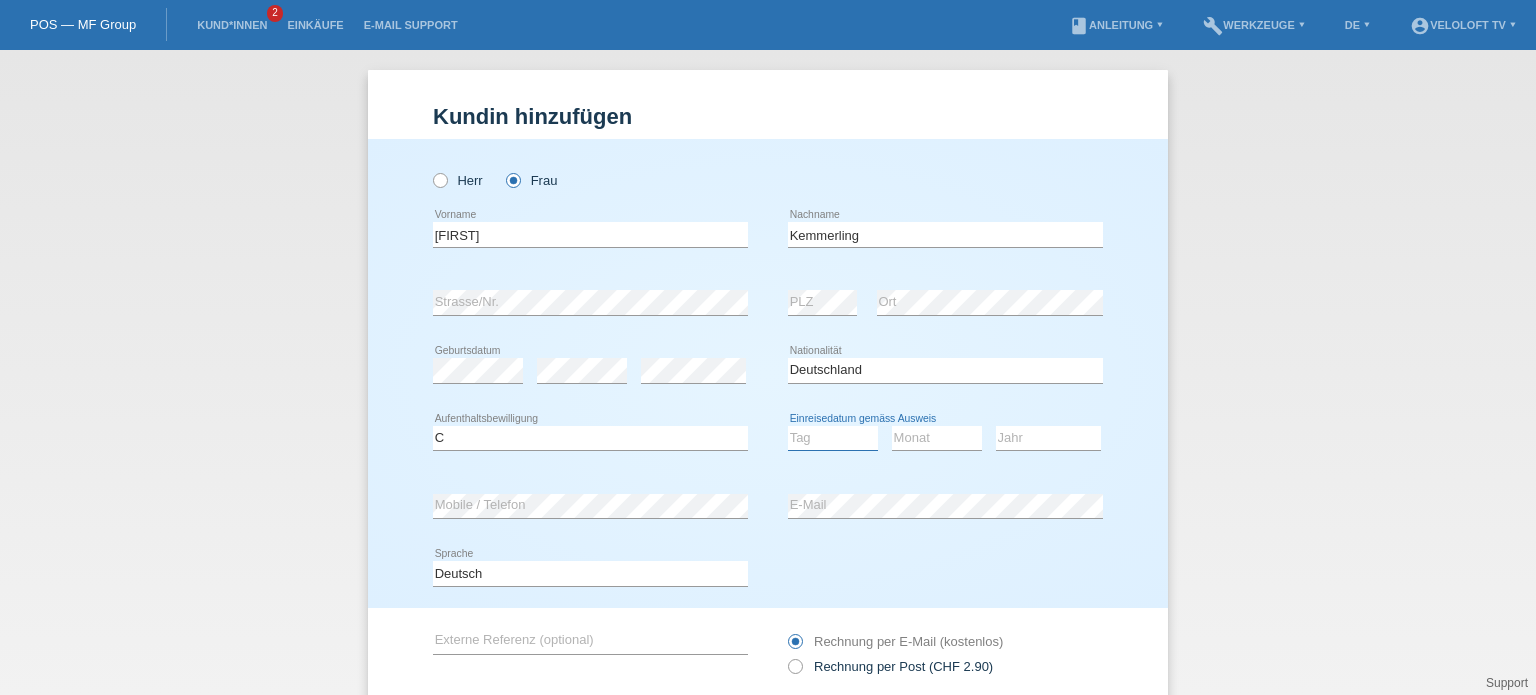 click on "Tag
01
02
03
04
05
06
07
08
09
10 11" at bounding box center [833, 438] 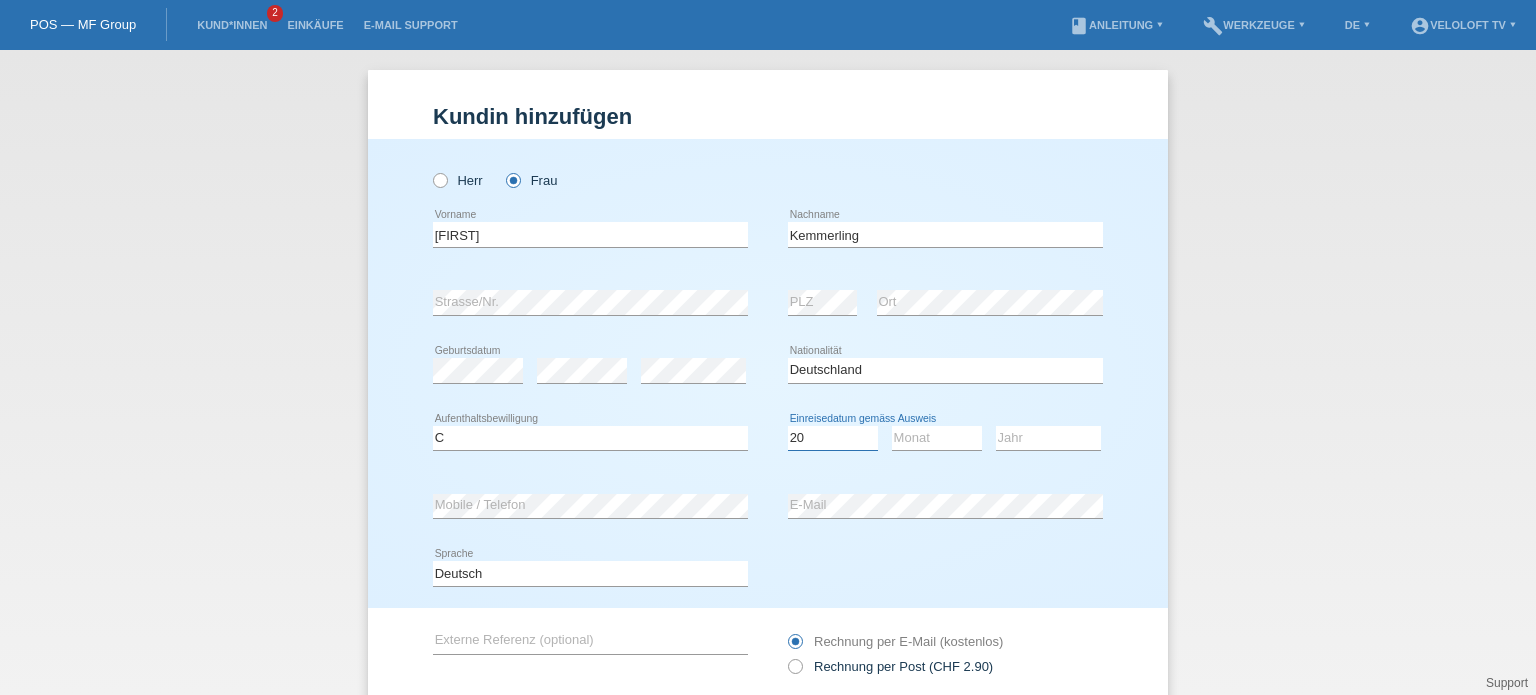click on "Tag
01
02
03
04
05
06
07
08
09
10 11" at bounding box center [833, 438] 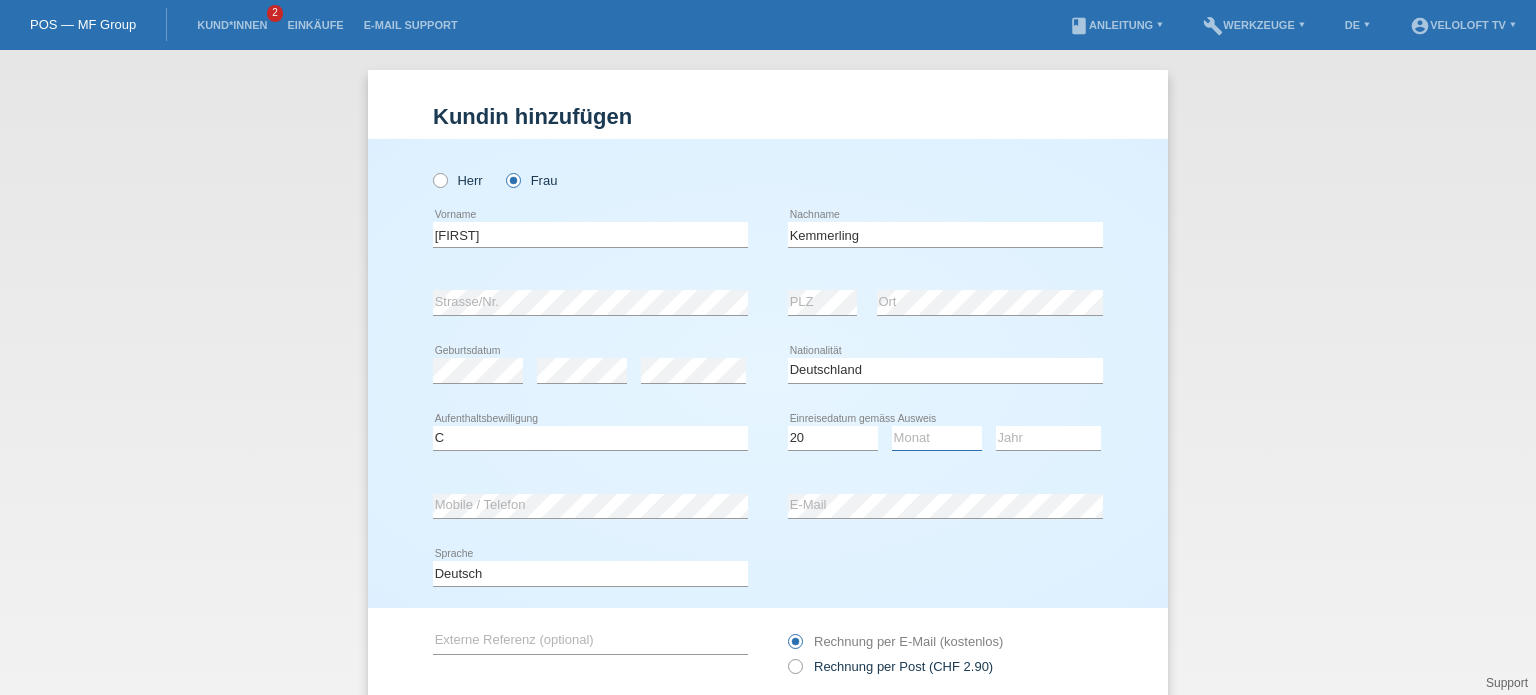 drag, startPoint x: 938, startPoint y: 447, endPoint x: 938, endPoint y: 433, distance: 14 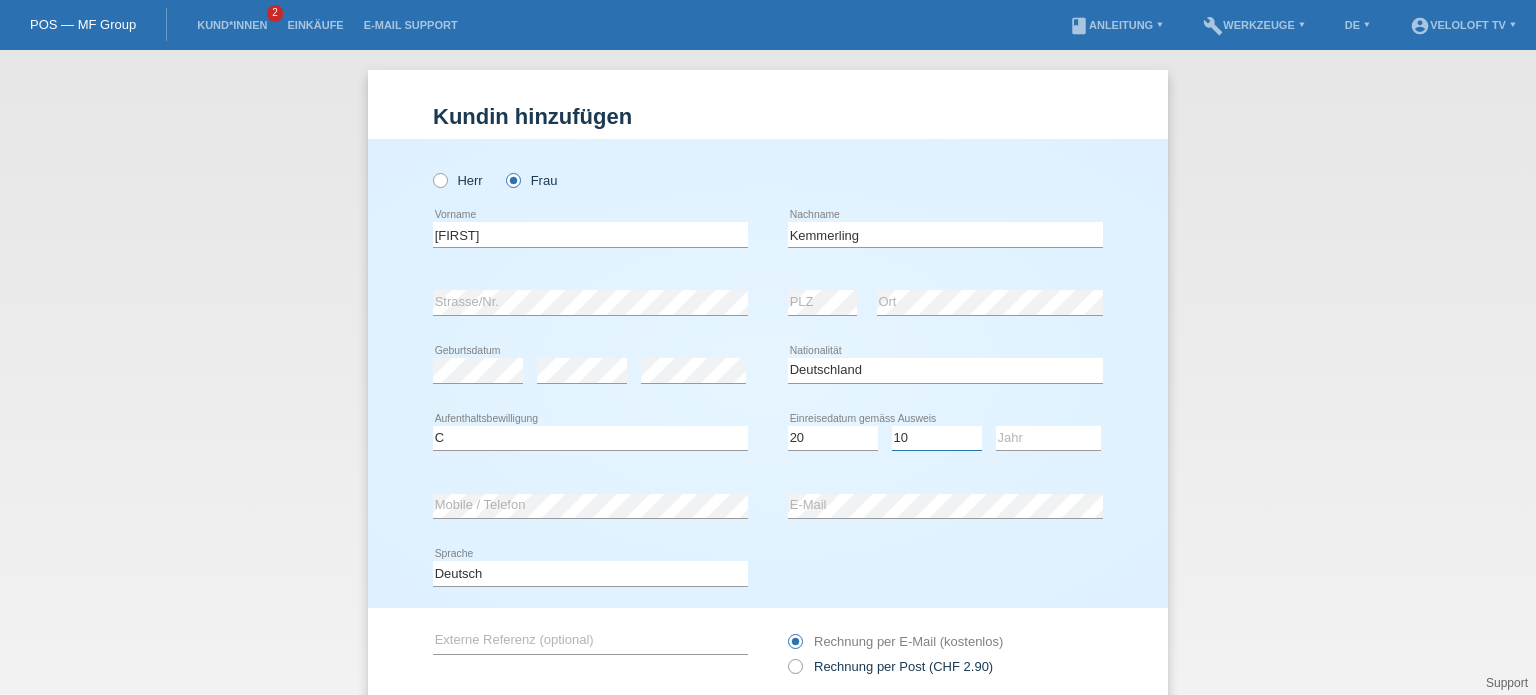 click on "Monat
01
02
03
04
05
06
07
08
09
10 11" at bounding box center (937, 438) 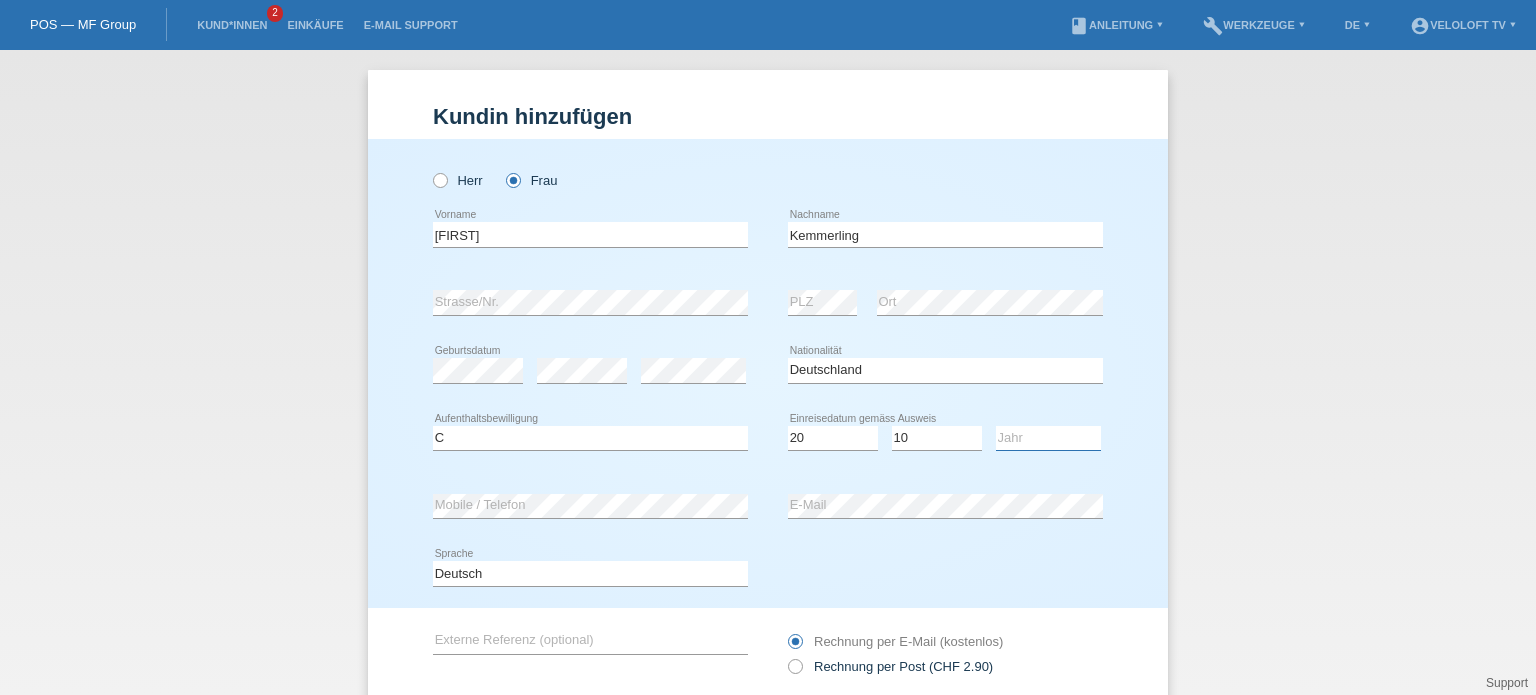 click on "Jahr
2025
2024
2023
2022
2021
2020
2019
2018
2017 2016 2015 2014 2013 2012 2011 2010 2009 2008 2007 2006 2005 2004 2003 2002 2001" at bounding box center (1048, 438) 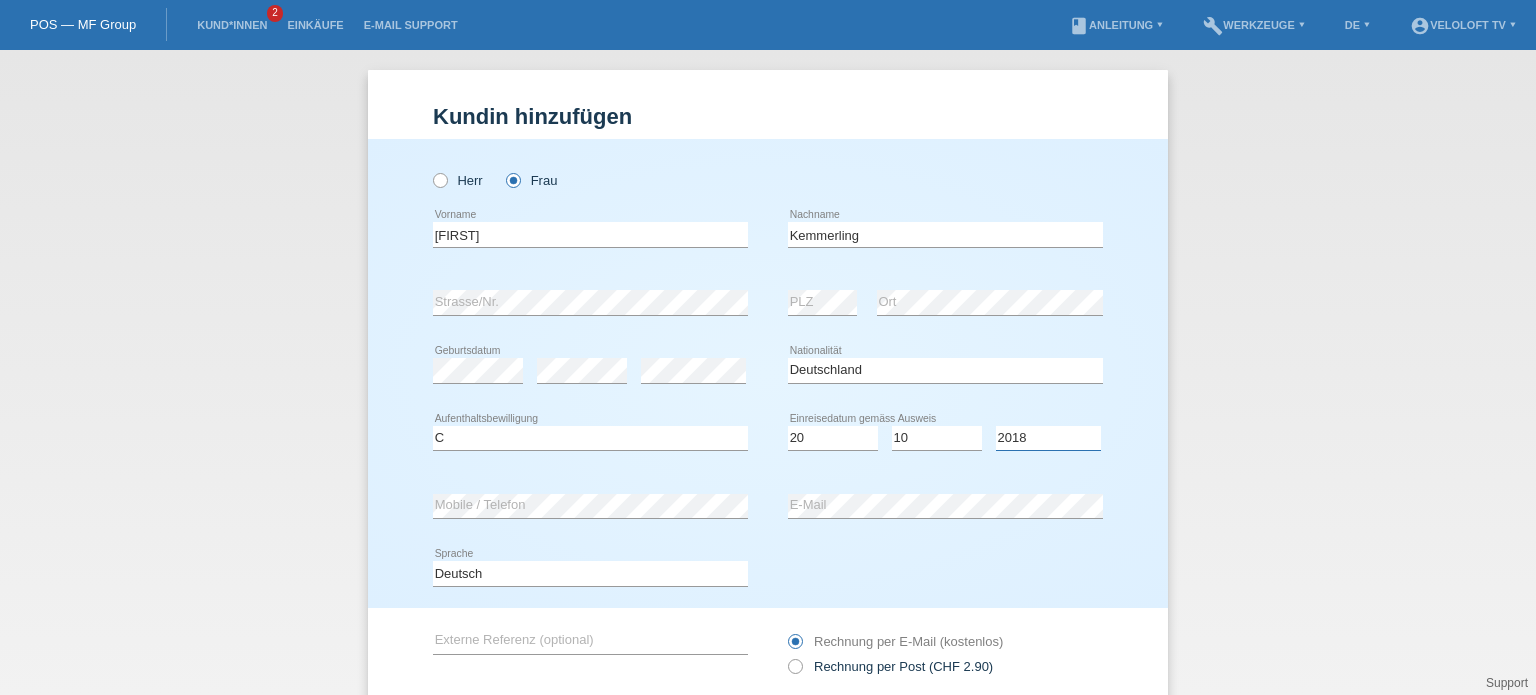 click on "Jahr
2025
2024
2023
2022
2021
2020
2019
2018
2017 2016 2015 2014 2013 2012 2011 2010 2009 2008 2007 2006 2005 2004 2003 2002 2001" at bounding box center [1048, 438] 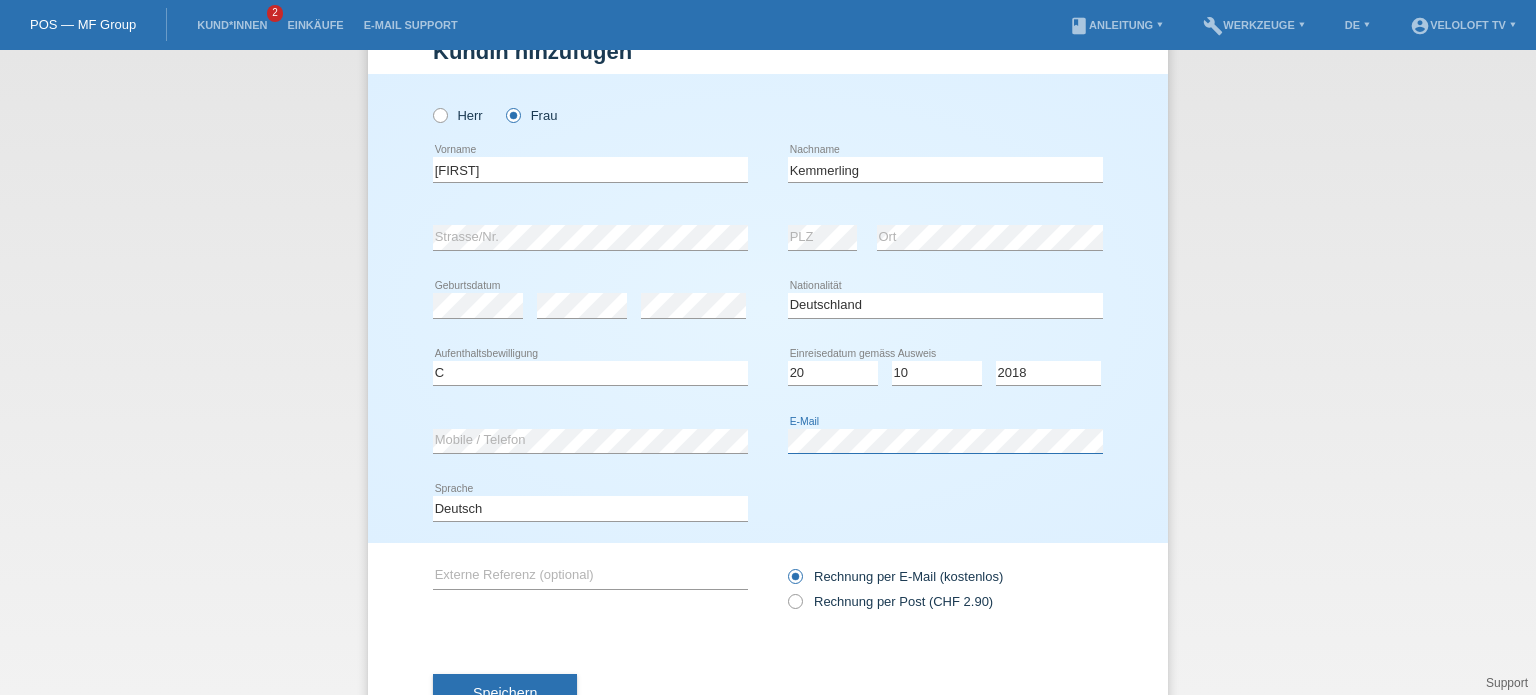 scroll, scrollTop: 140, scrollLeft: 0, axis: vertical 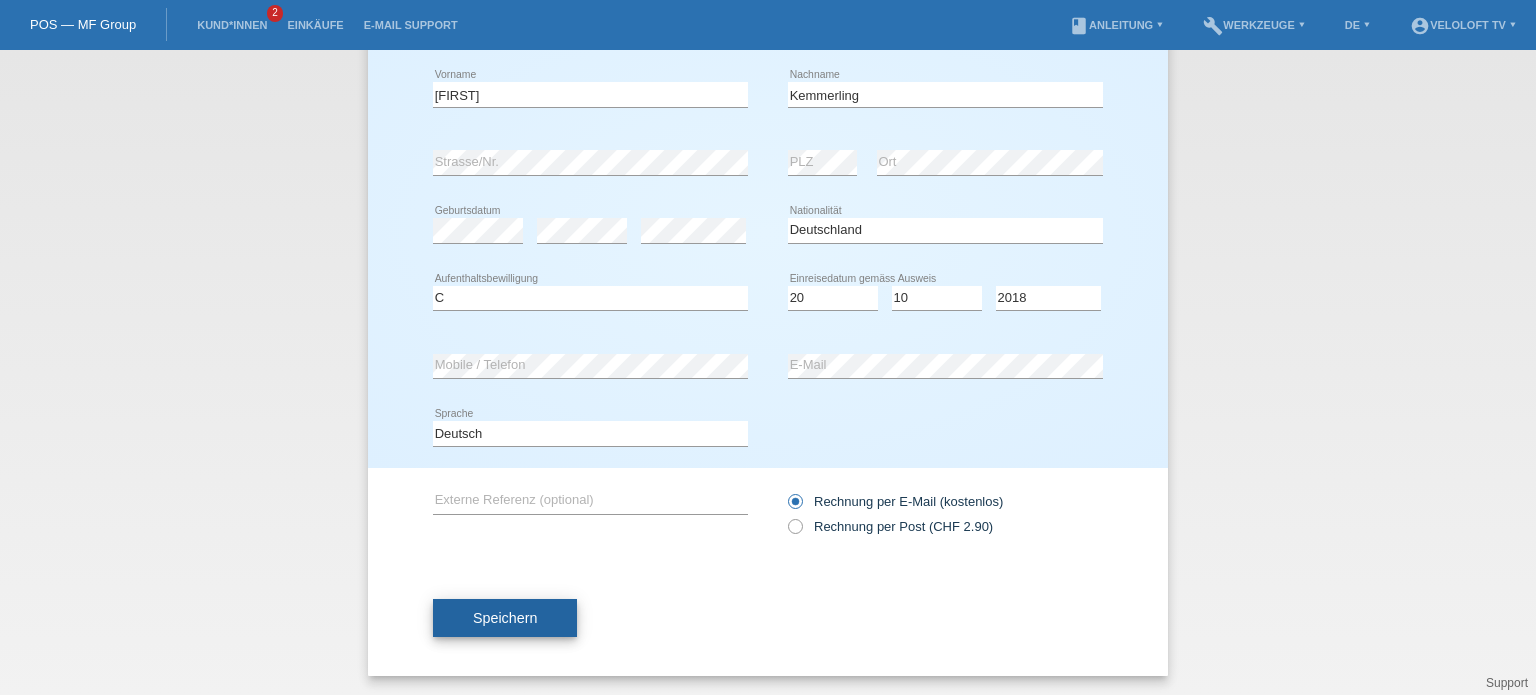 click on "Speichern" at bounding box center (505, 618) 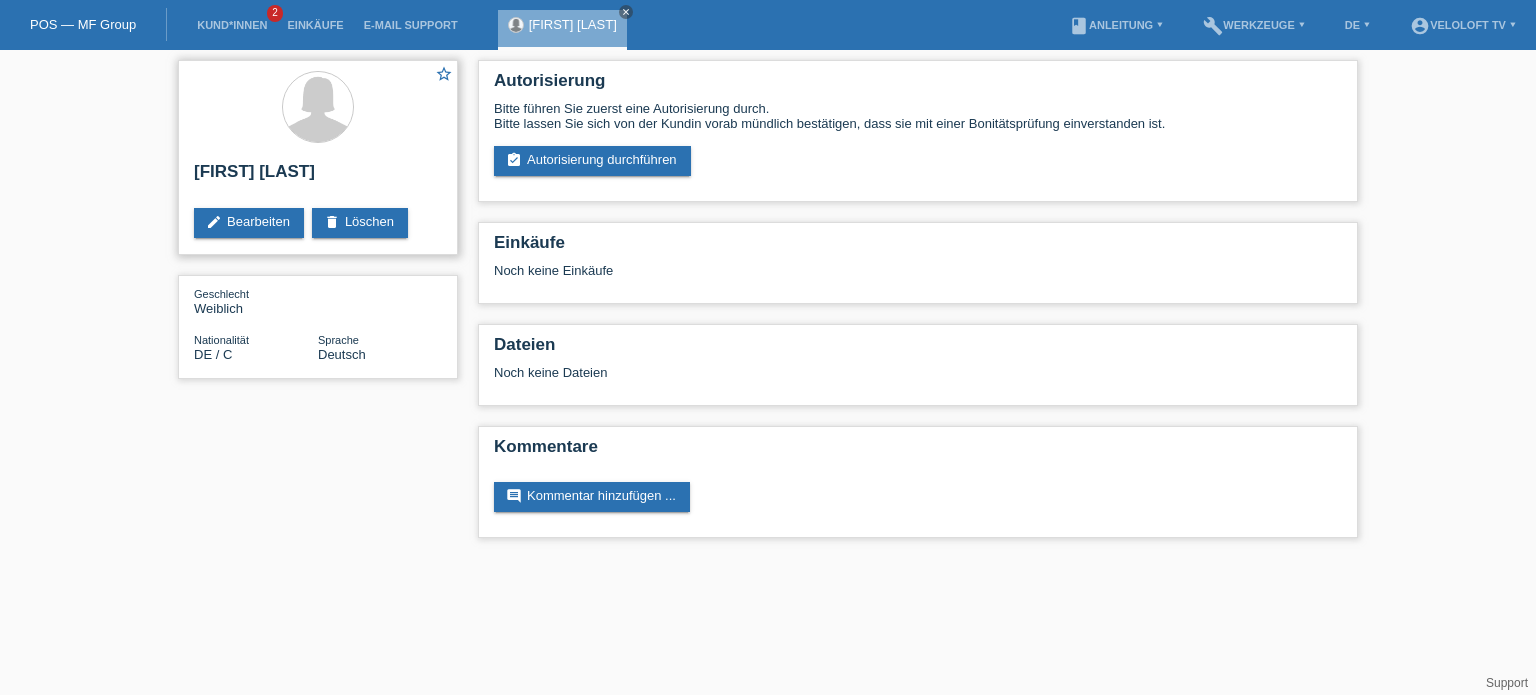 scroll, scrollTop: 0, scrollLeft: 0, axis: both 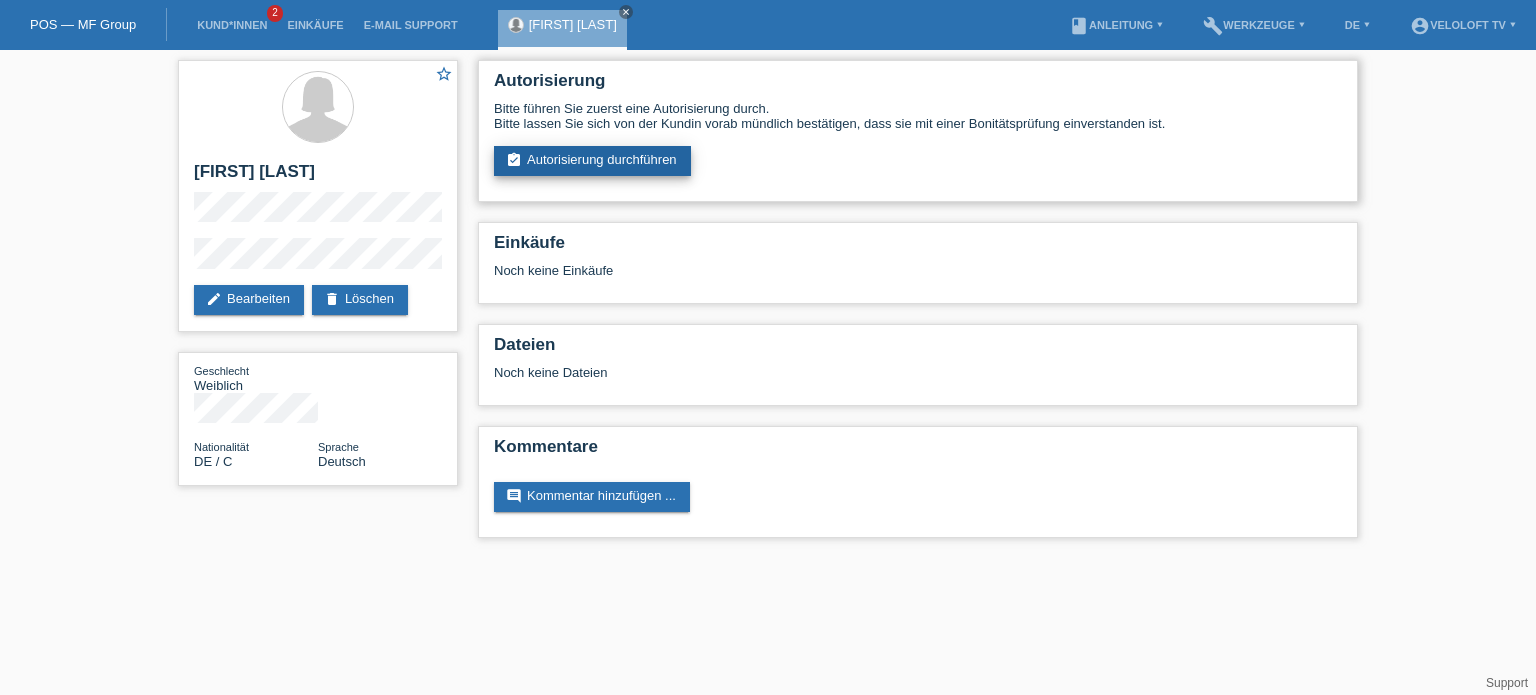 click on "assignment_turned_in  Autorisierung durchführen" at bounding box center (592, 161) 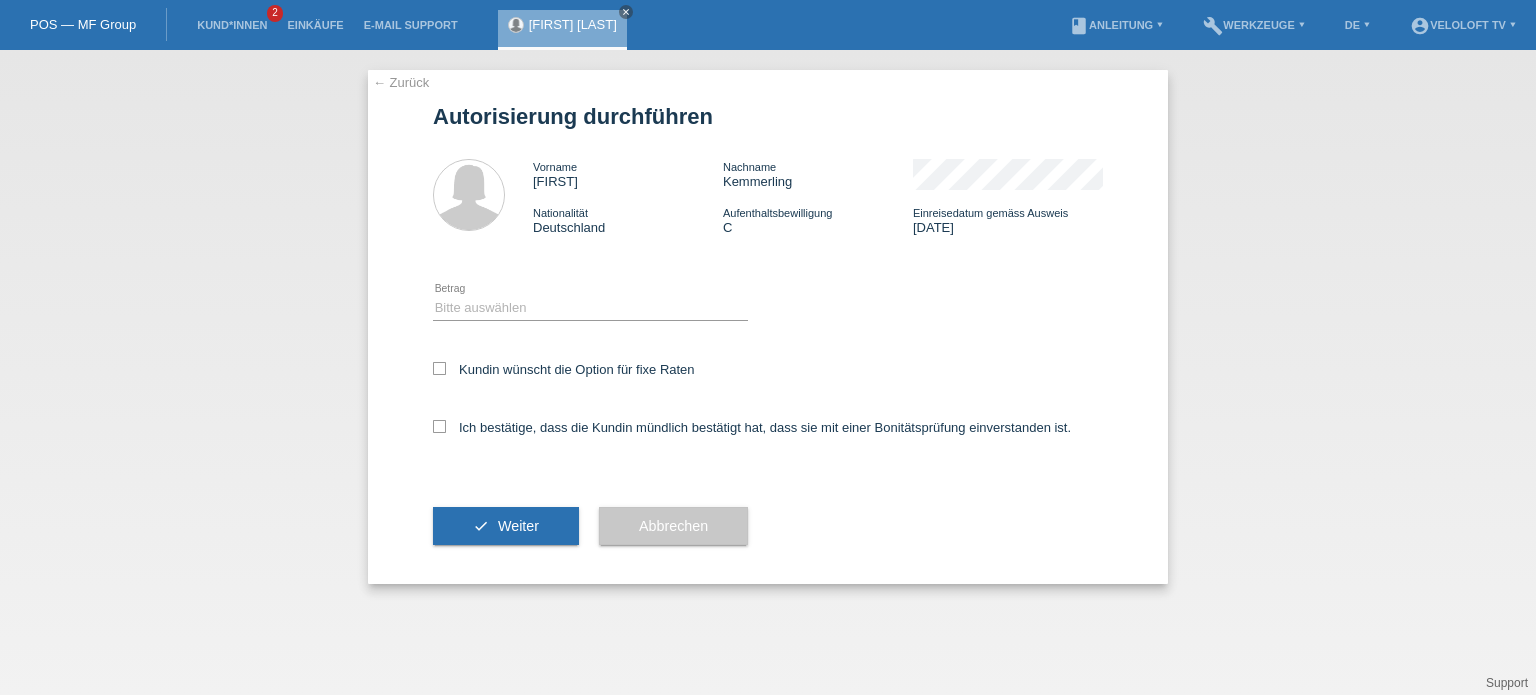 scroll, scrollTop: 0, scrollLeft: 0, axis: both 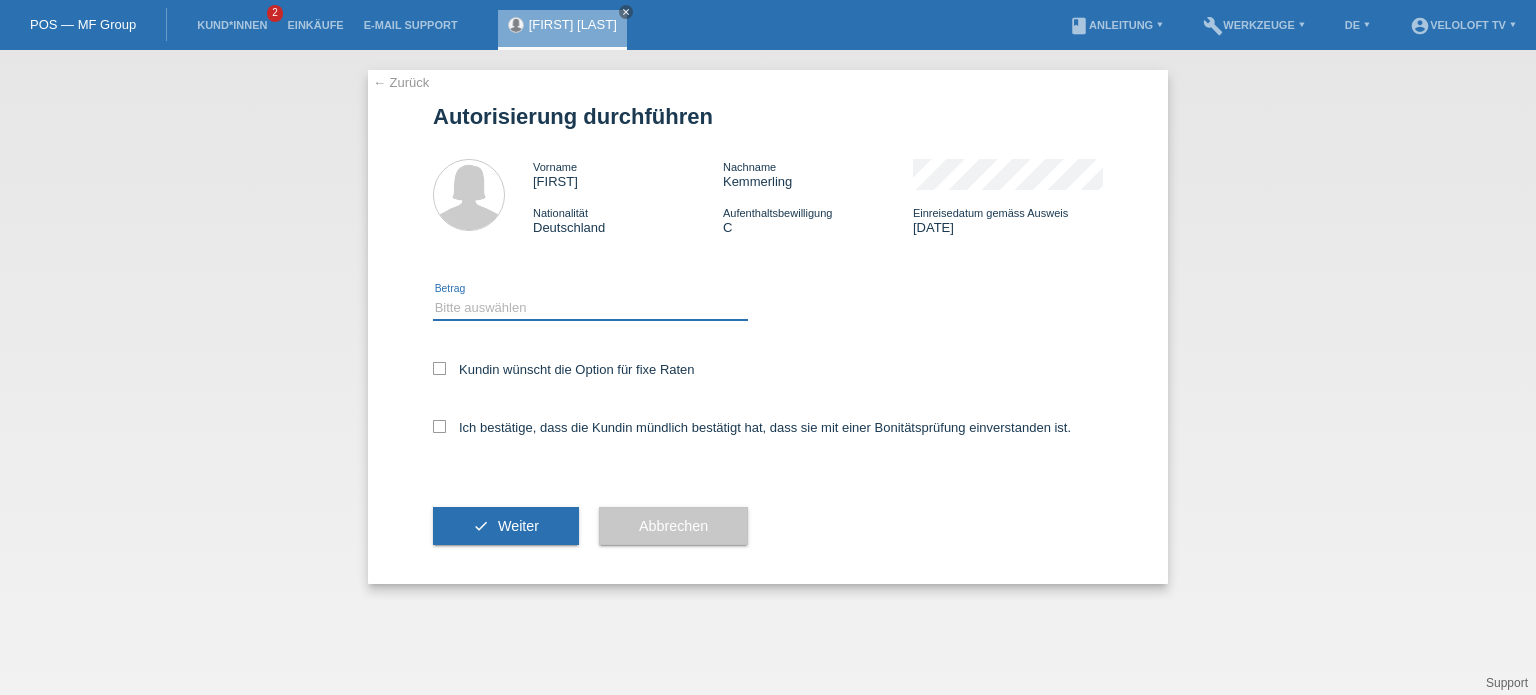click on "Bitte auswählen
CHF 1.00 - CHF 499.00
CHF 500.00 - CHF 1'999.00
CHF 2'000.00 - CHF 15'000.00" at bounding box center [590, 308] 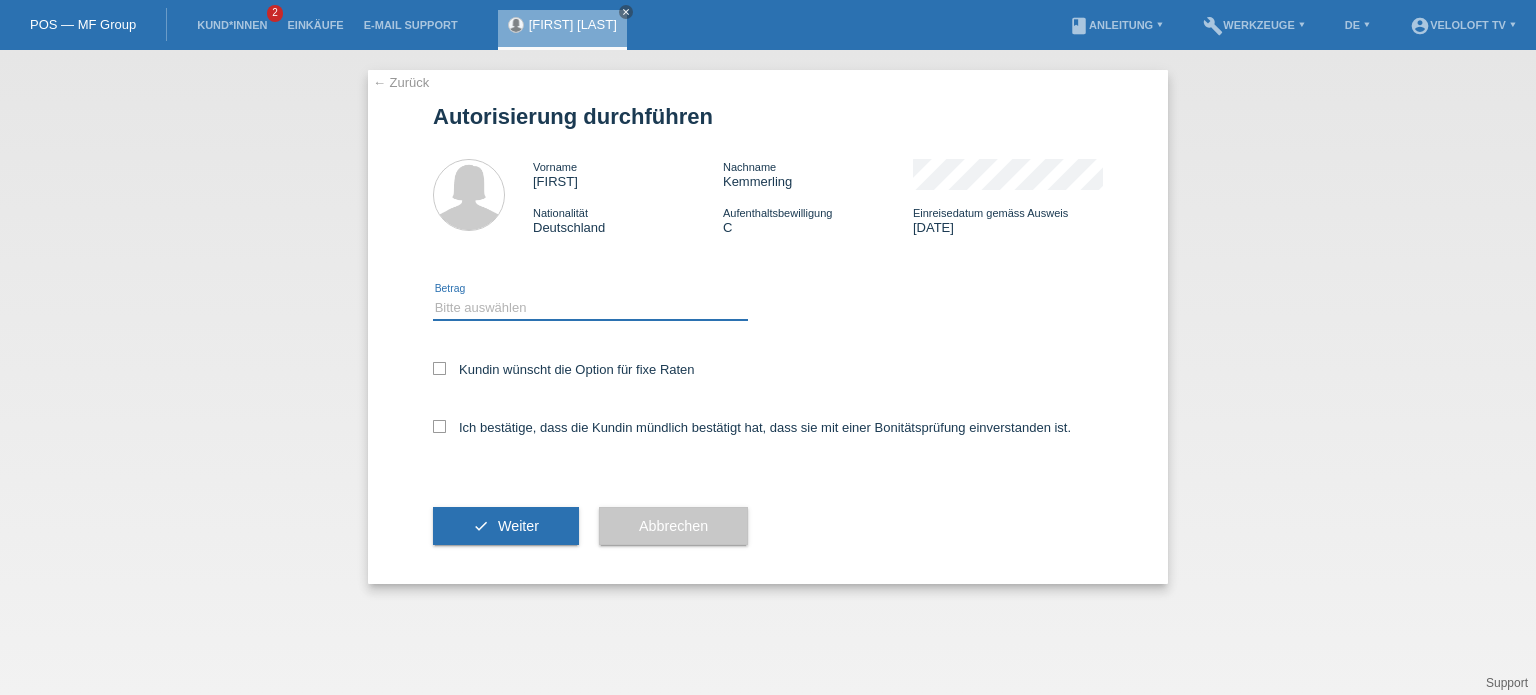 select on "3" 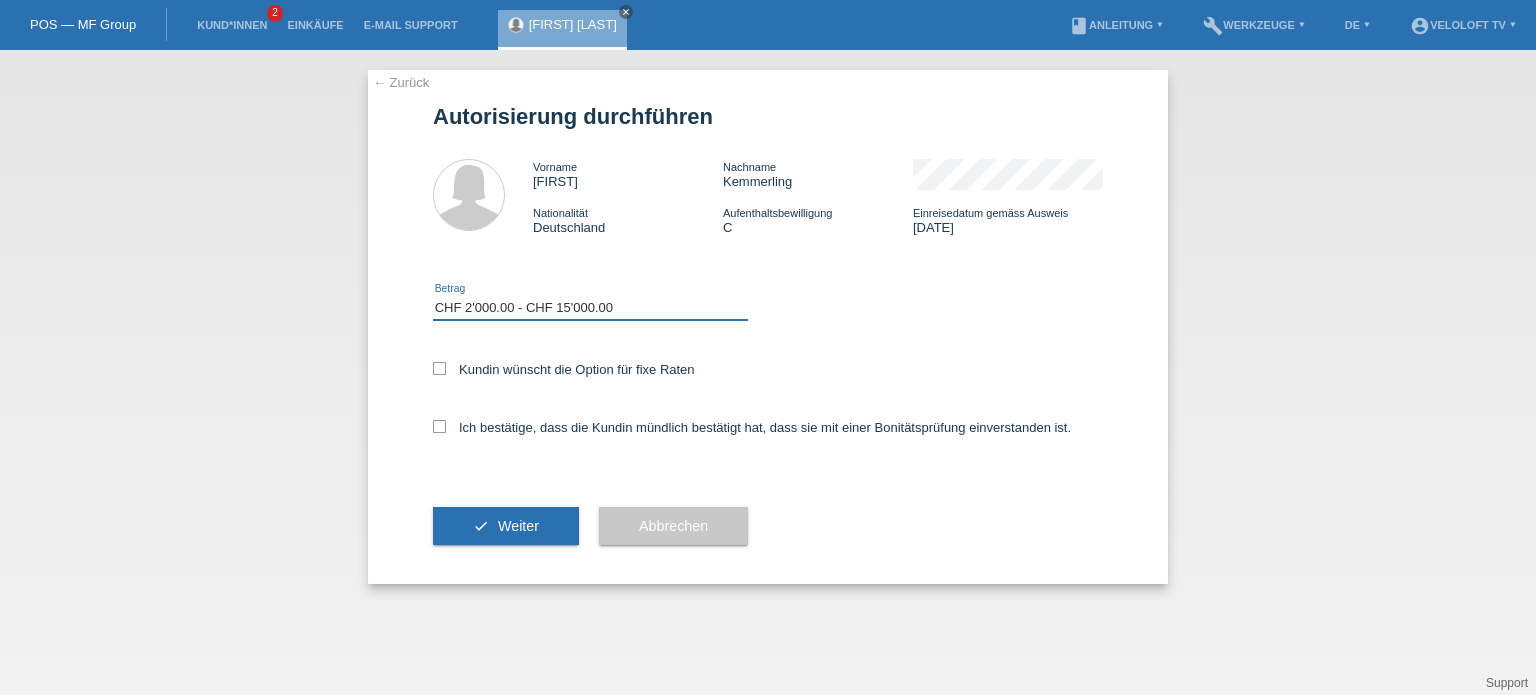 click on "Bitte auswählen
CHF 1.00 - CHF 499.00
CHF 500.00 - CHF 1'999.00
CHF 2'000.00 - CHF 15'000.00" at bounding box center [590, 308] 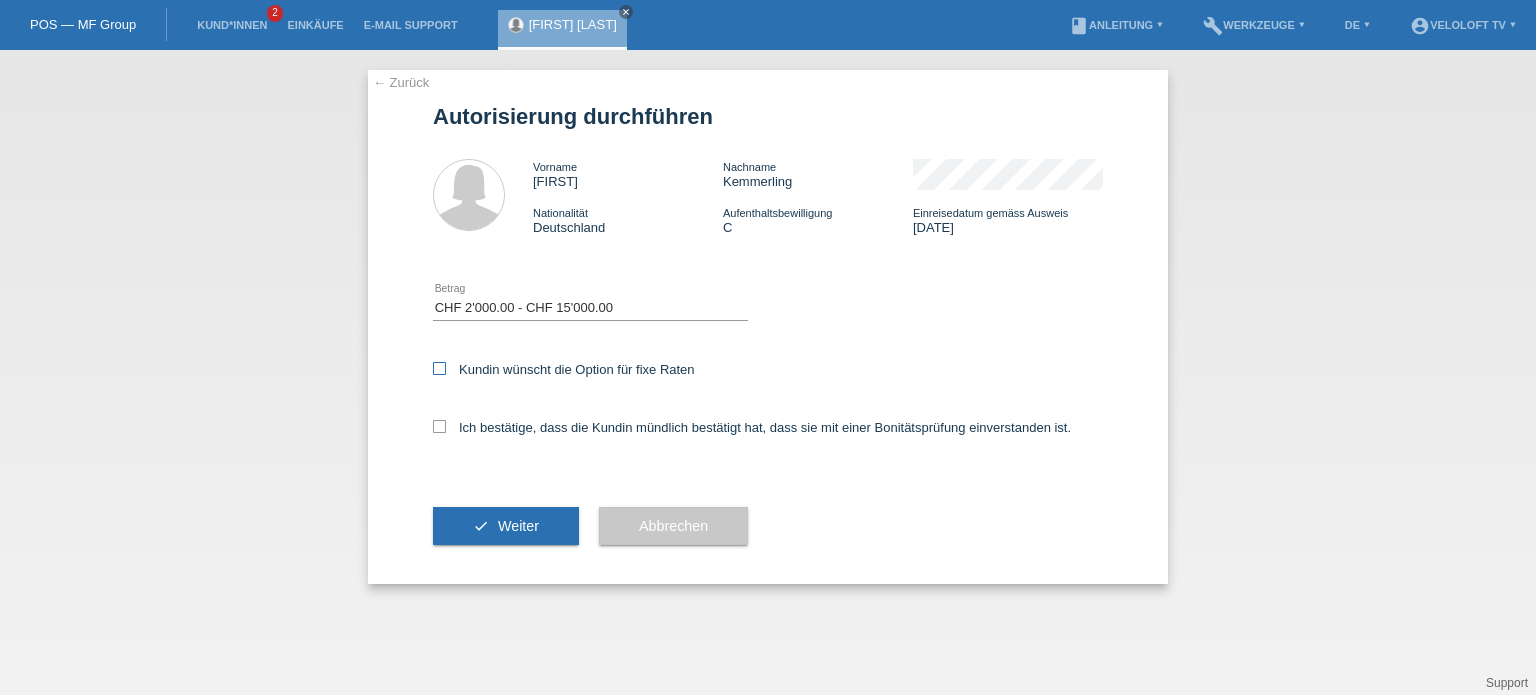 click at bounding box center [439, 368] 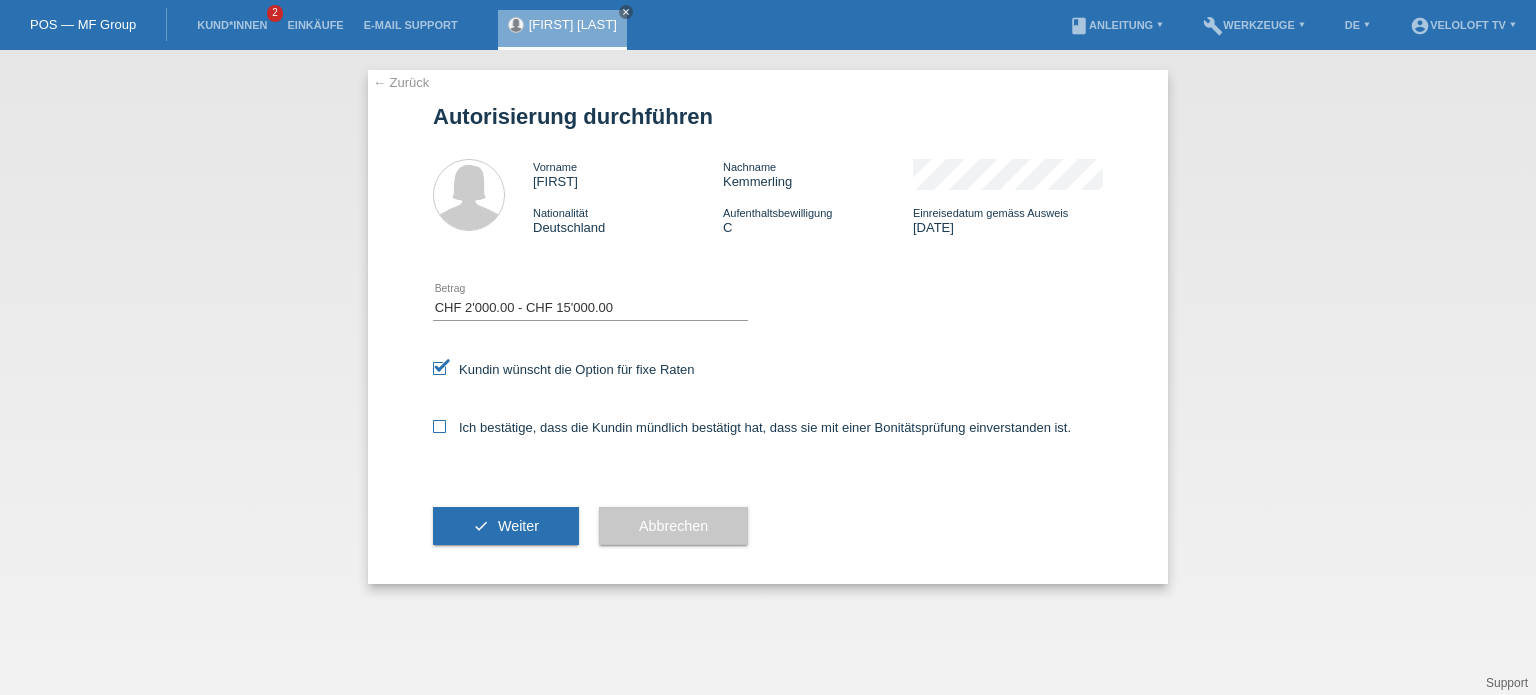 click at bounding box center (439, 426) 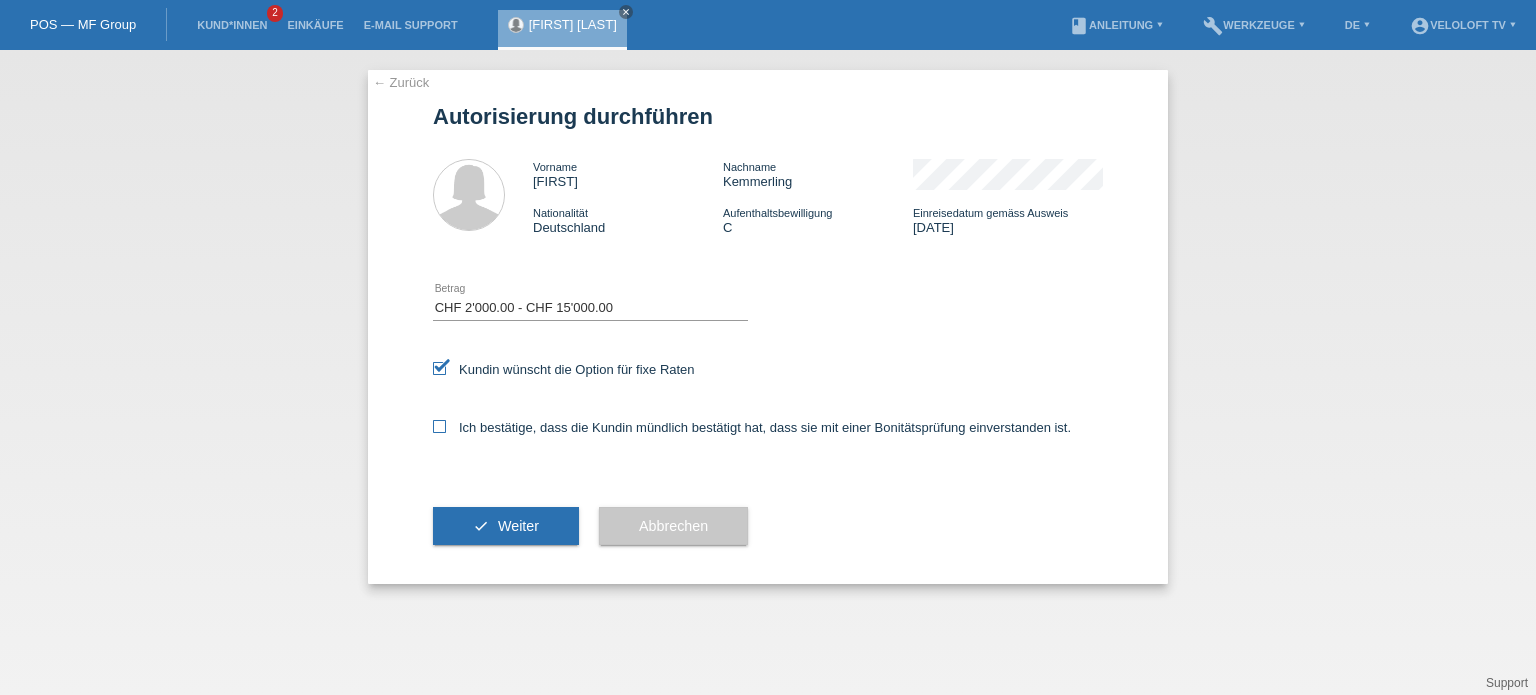 click on "Ich bestätige, dass die Kundin mündlich bestätigt hat, dass sie mit einer Bonitätsprüfung einverstanden ist." at bounding box center (439, 426) 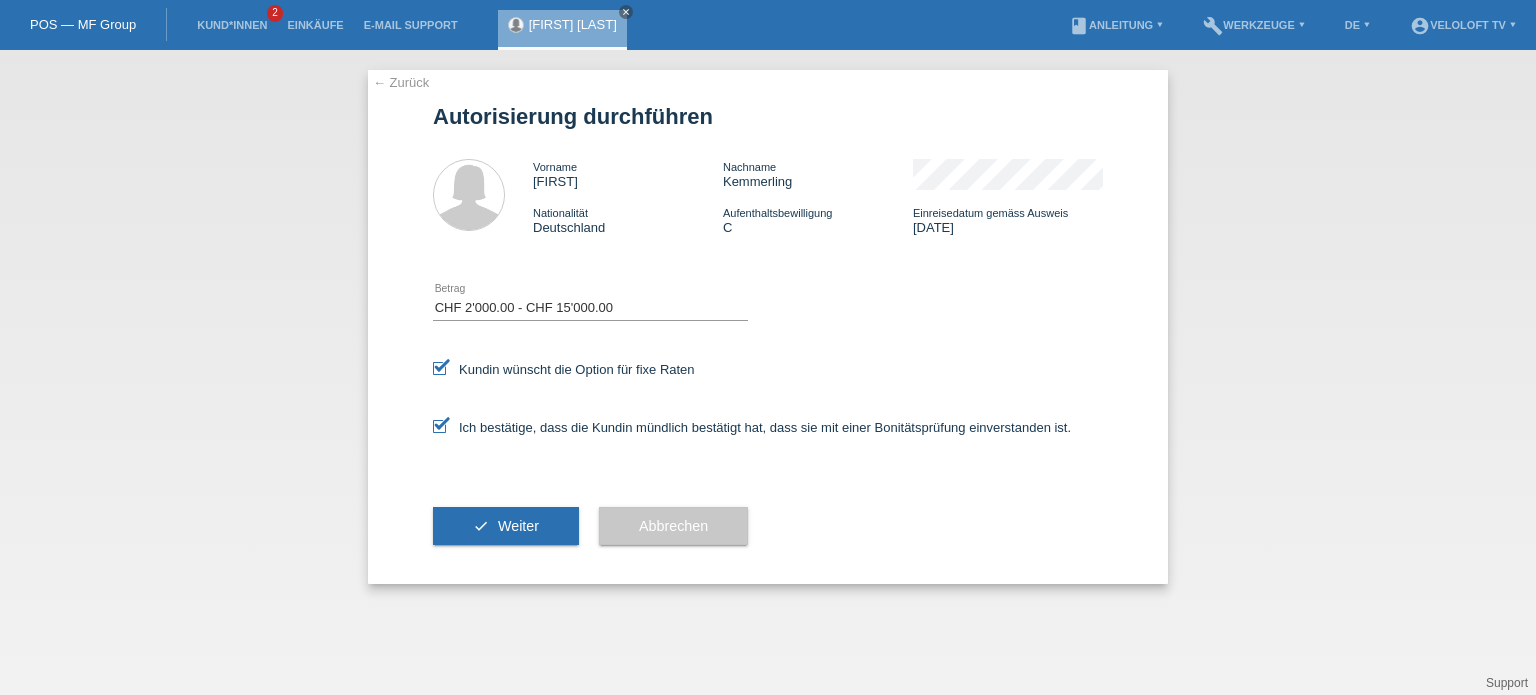 click on "Weiter" at bounding box center (518, 526) 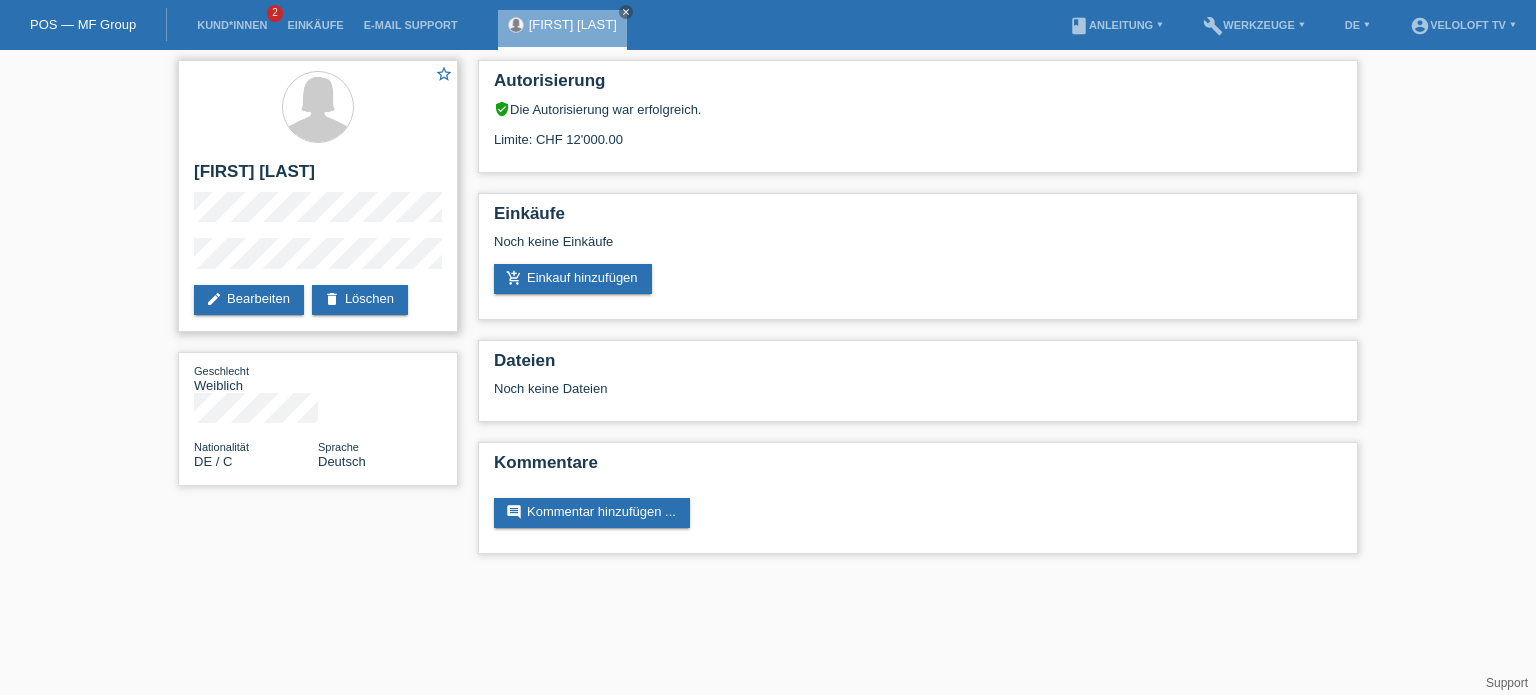 scroll, scrollTop: 0, scrollLeft: 0, axis: both 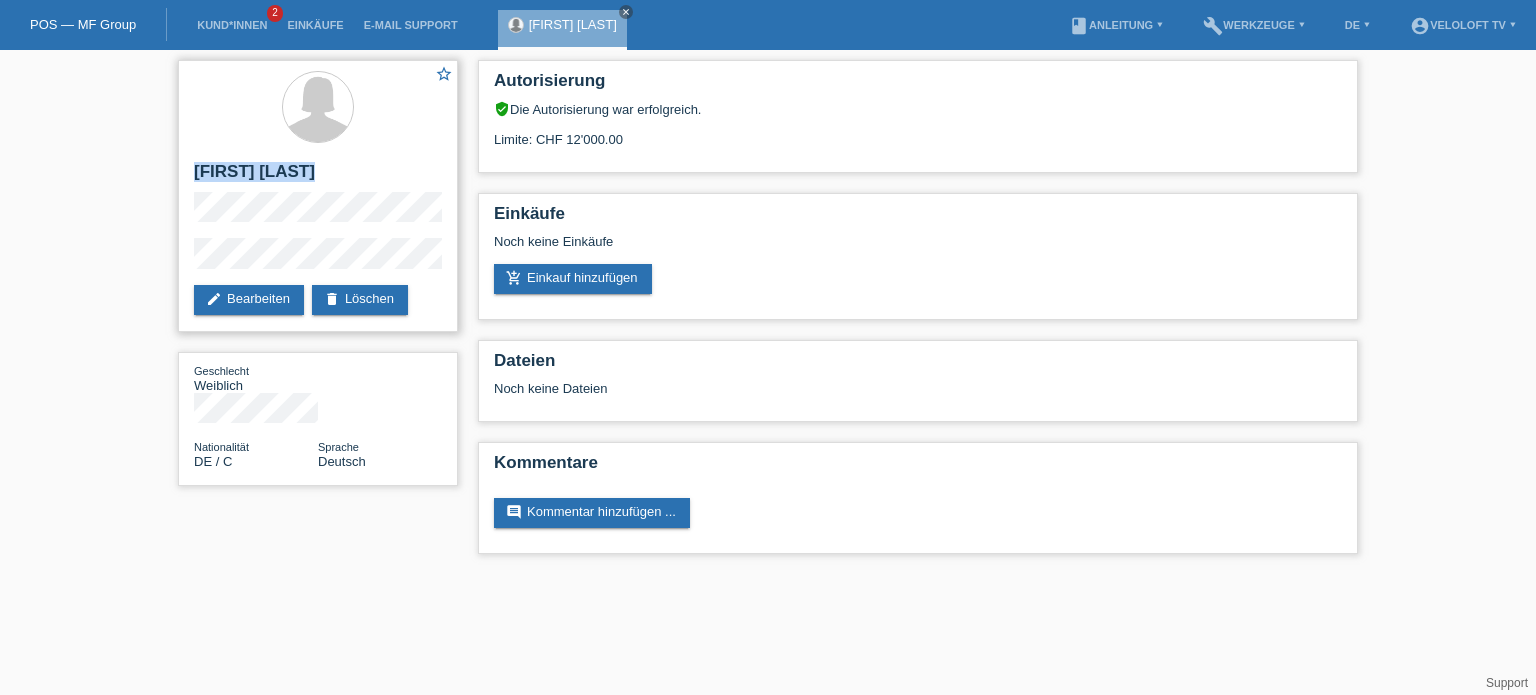 click on "star_border
[FIRST] [LAST]
edit  Bearbeiten
delete  Löschen" at bounding box center [318, 196] 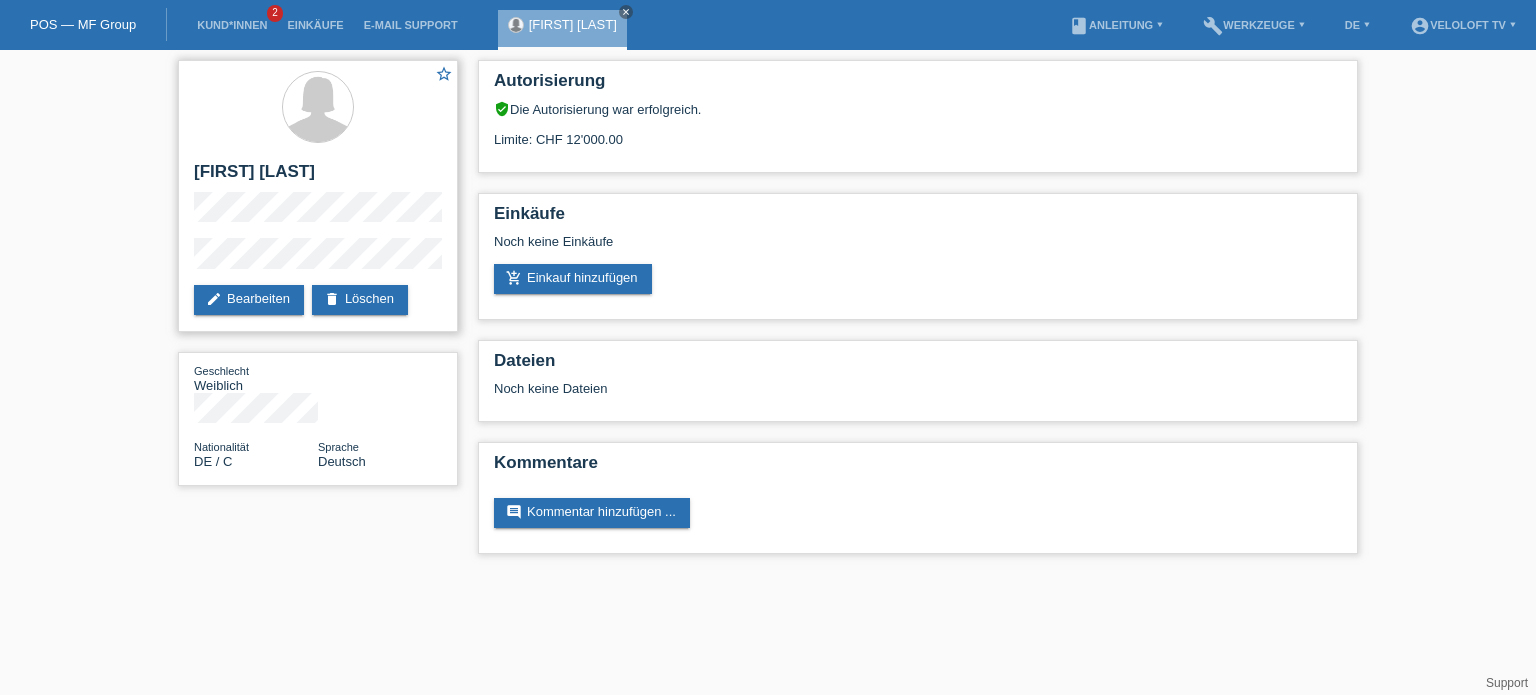 click at bounding box center (318, 108) 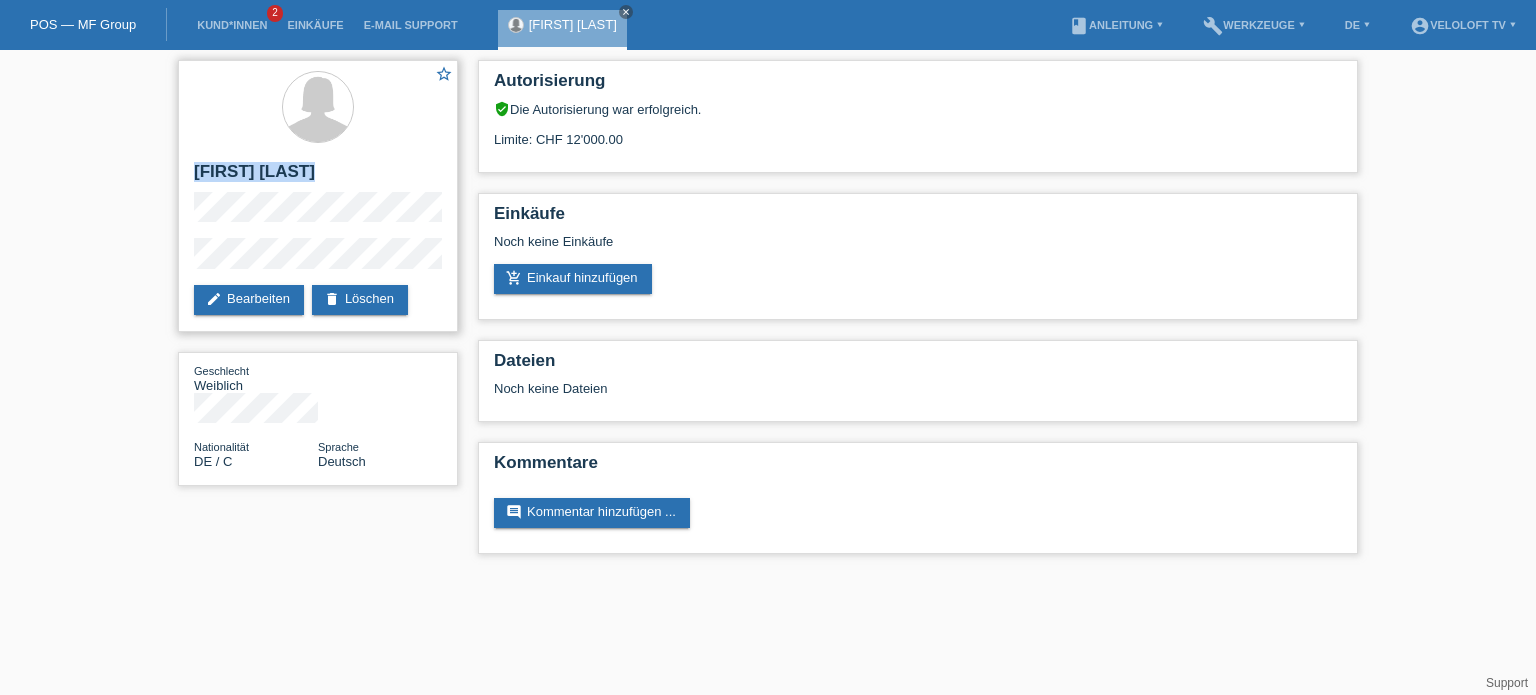 click on "star_border
Sonja Kemmerling
edit  Bearbeiten
delete  Löschen" at bounding box center (318, 196) 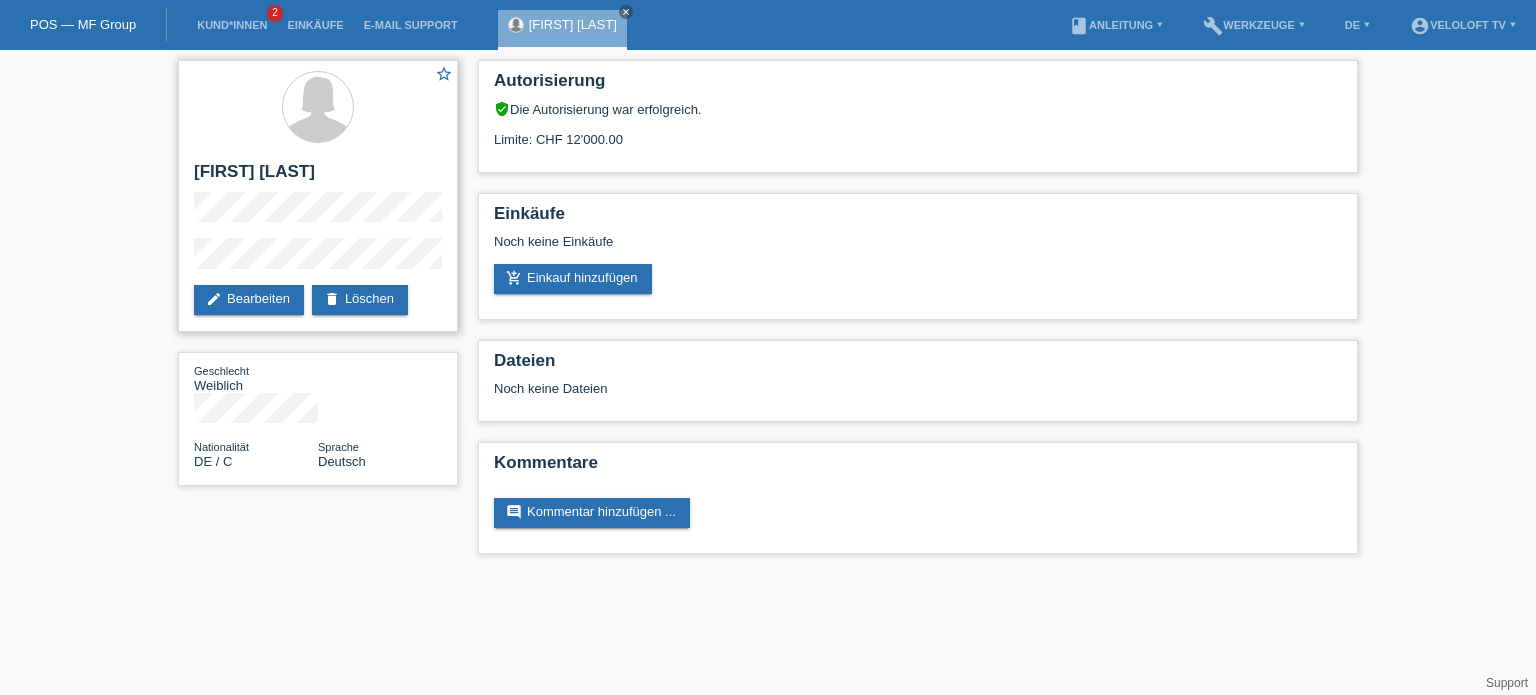 click on "star_border
Sonja Kemmerling
edit  Bearbeiten
delete  Löschen" at bounding box center (318, 196) 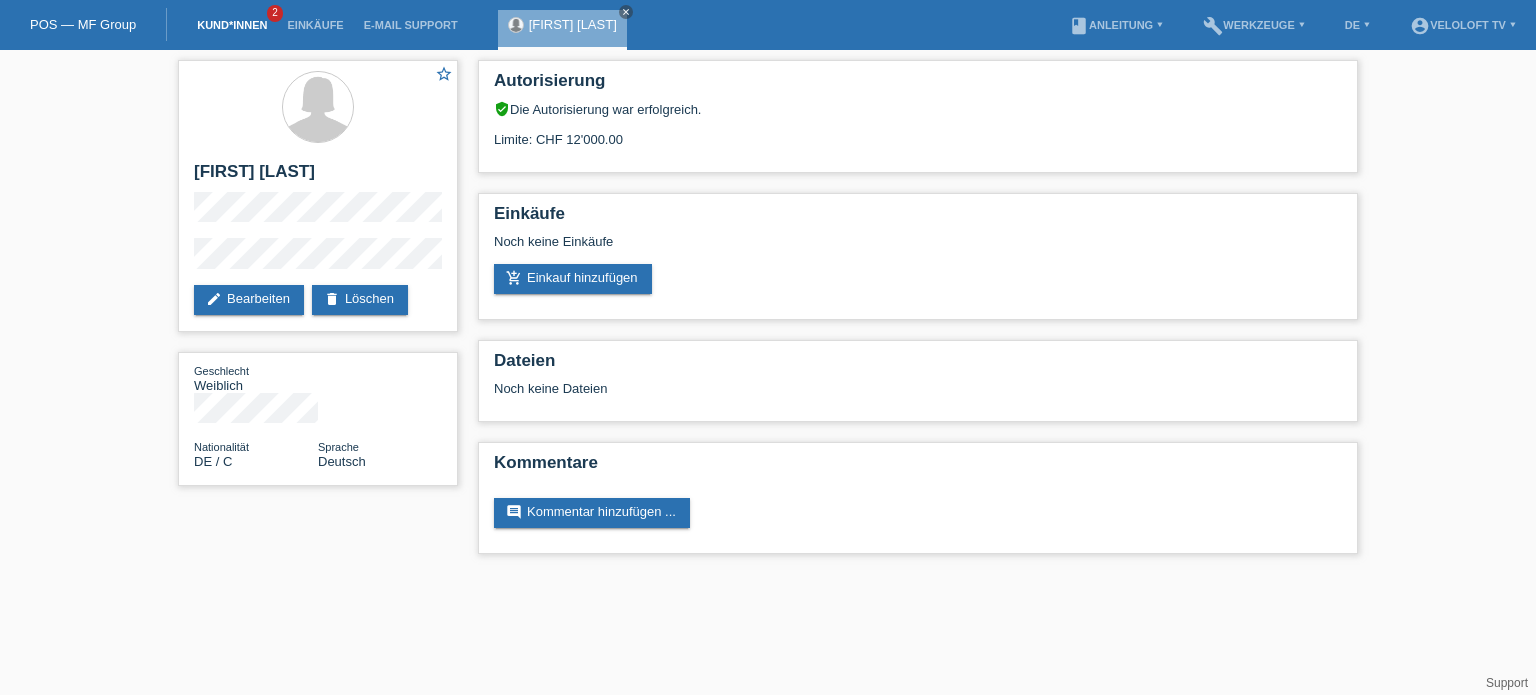 click on "Kund*innen" at bounding box center [232, 25] 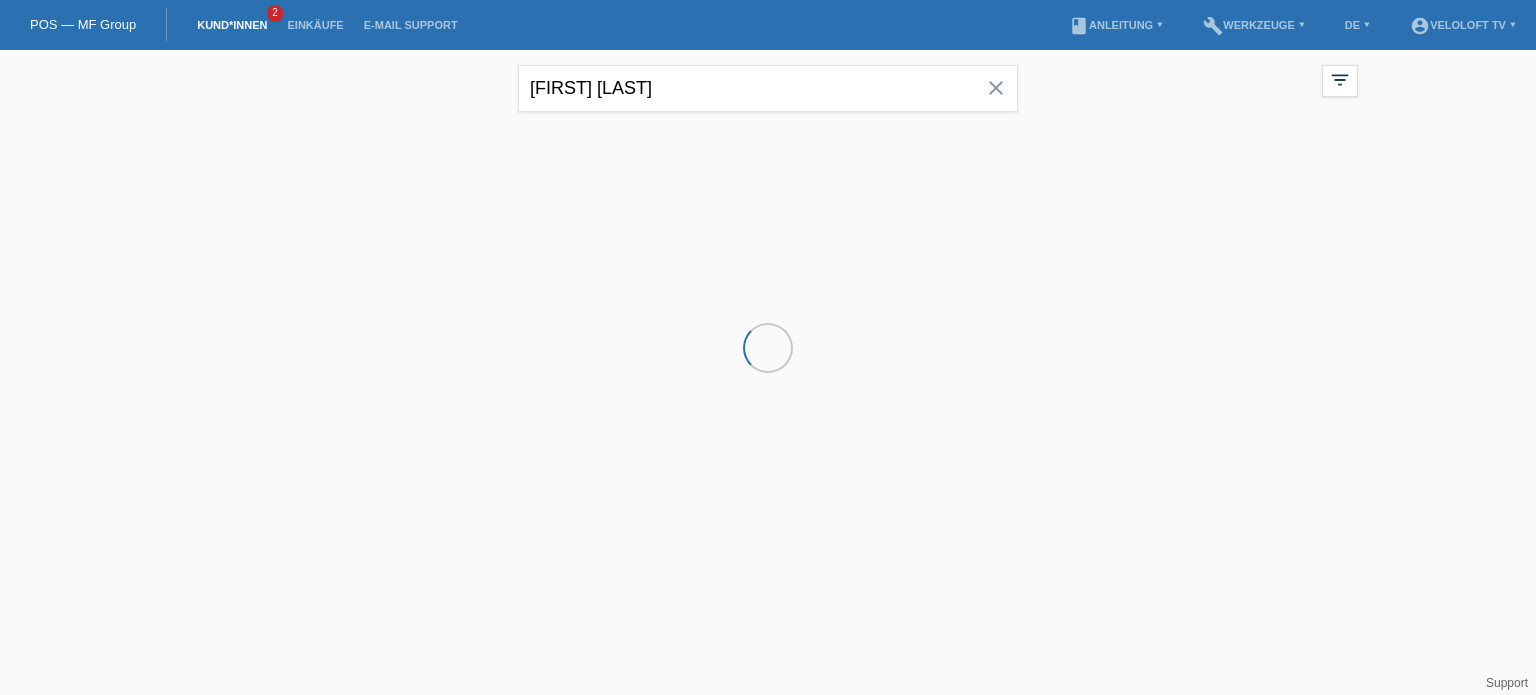 scroll, scrollTop: 0, scrollLeft: 0, axis: both 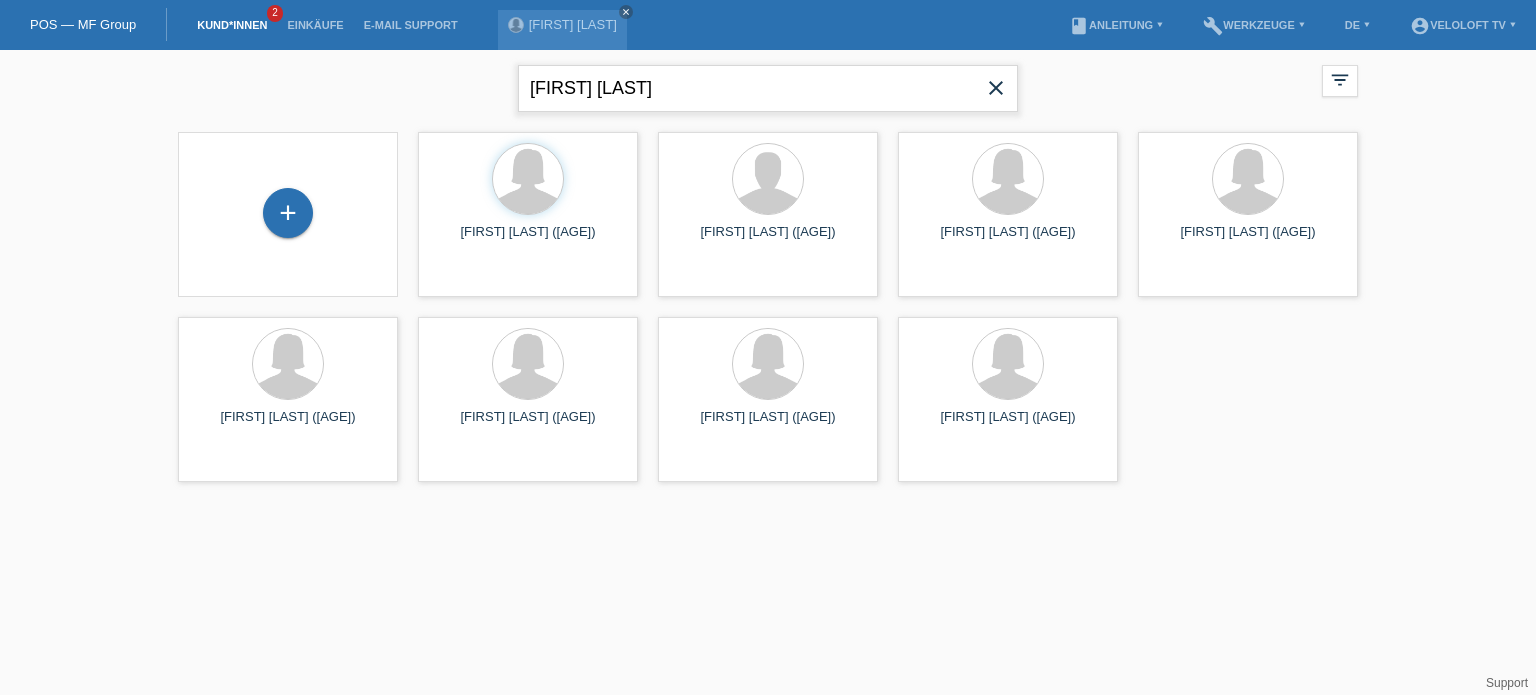 drag, startPoint x: 763, startPoint y: 81, endPoint x: 432, endPoint y: 82, distance: 331.0015 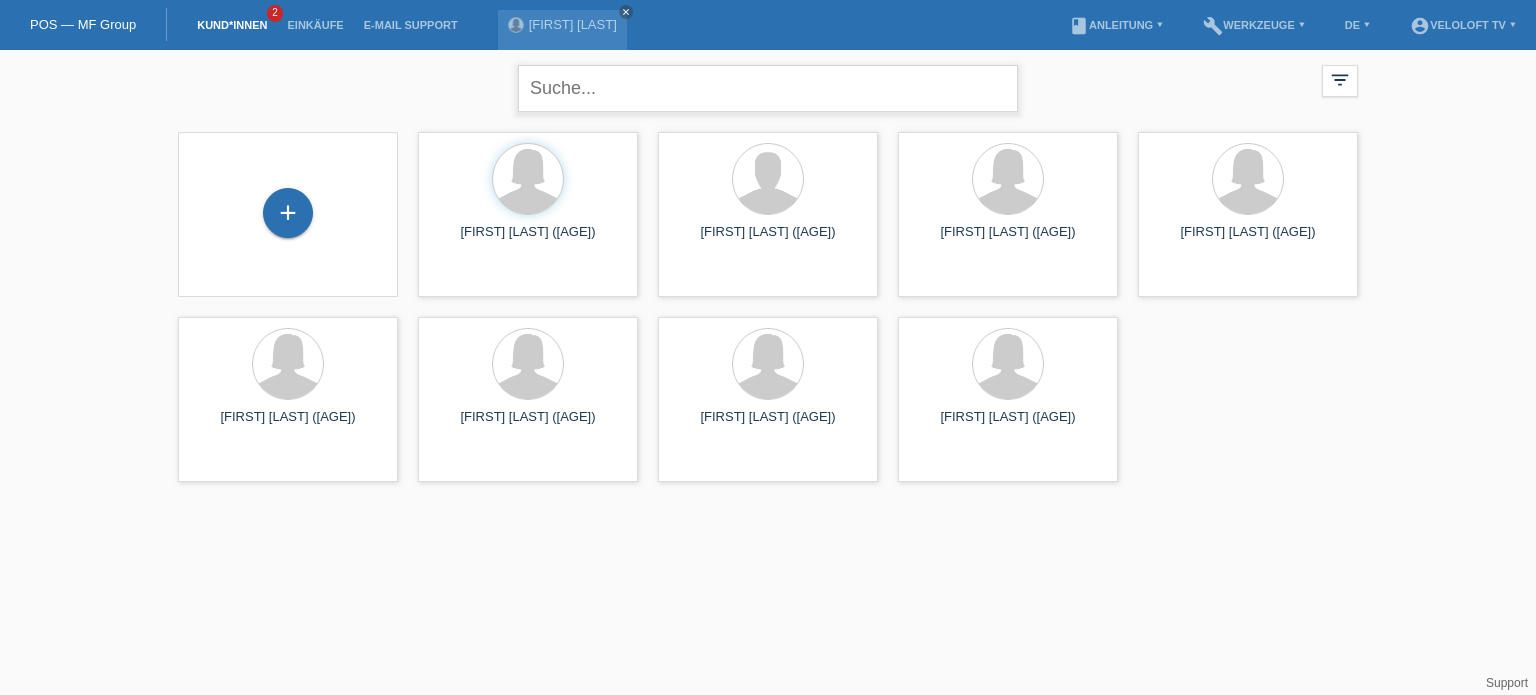 click at bounding box center [768, 88] 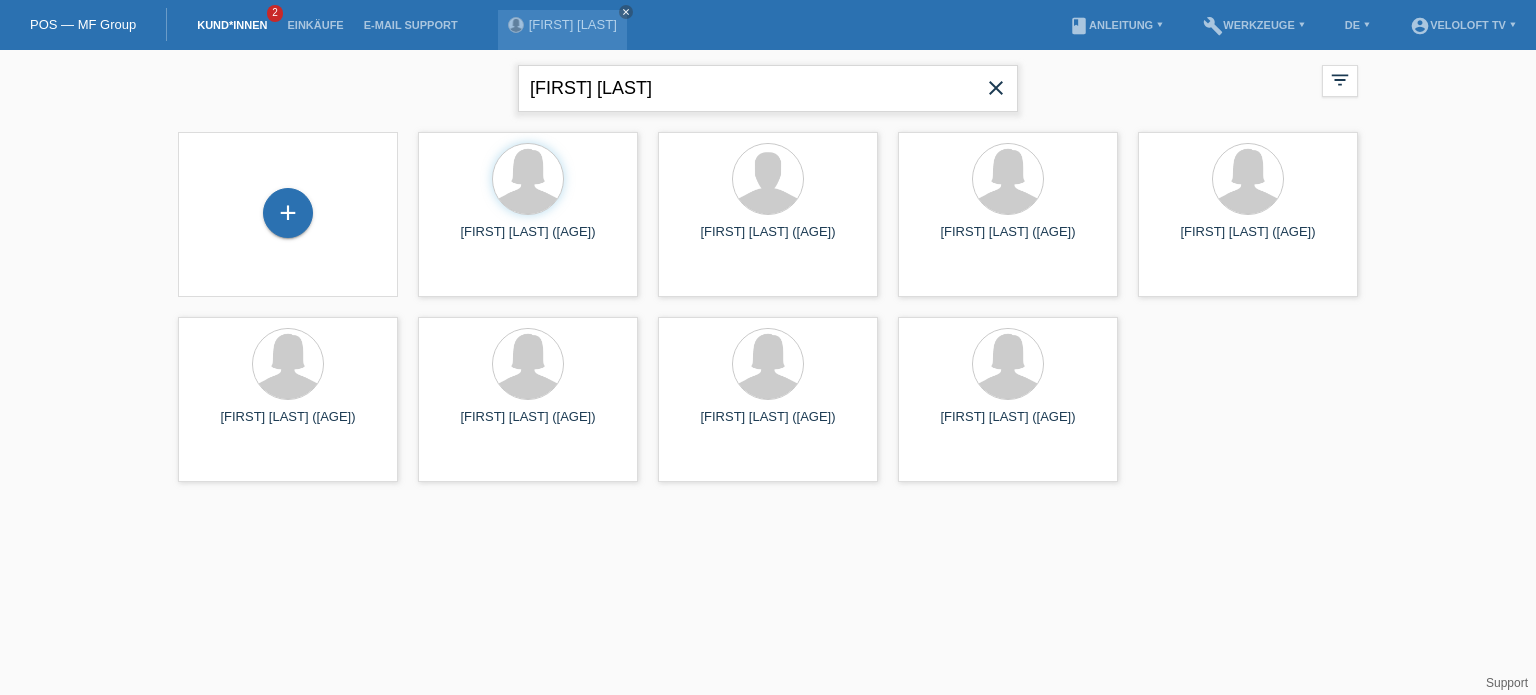 type on "Benjamin Faga" 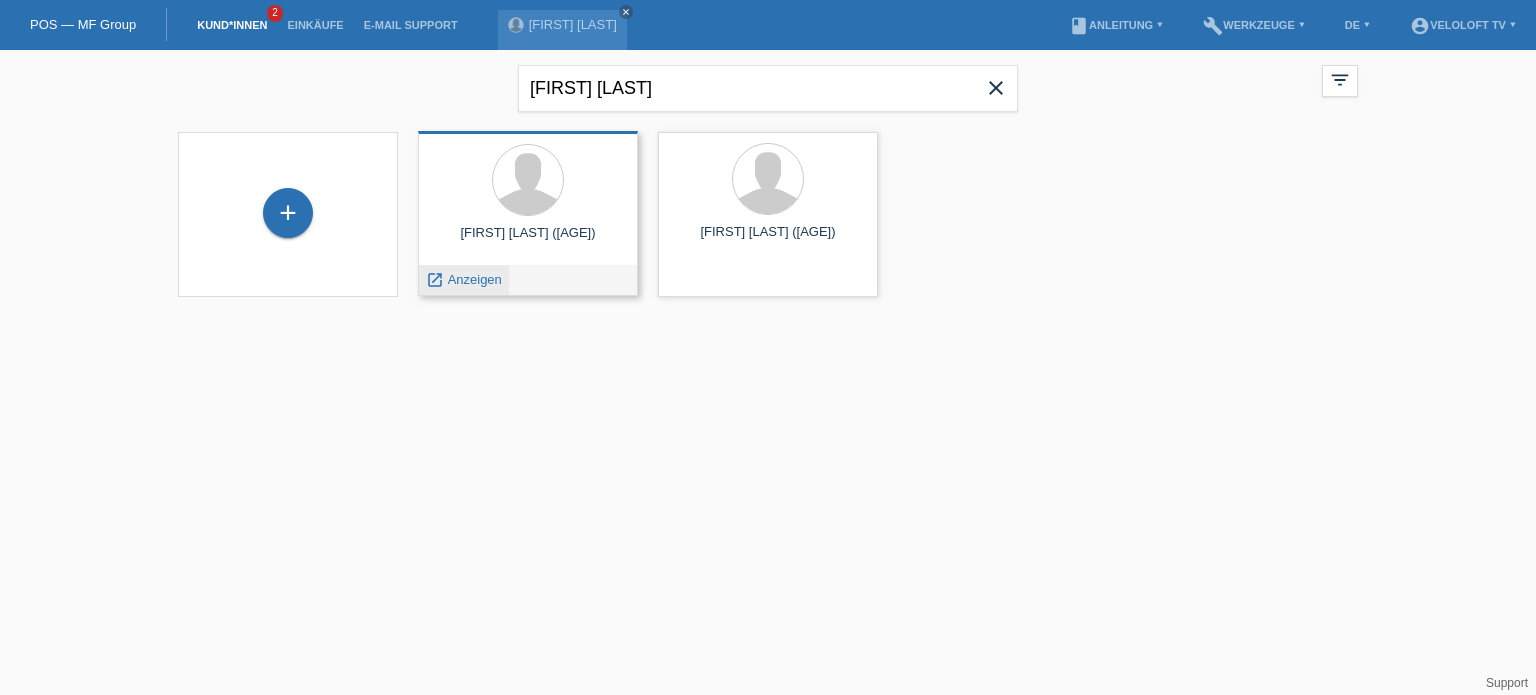 click on "Anzeigen" at bounding box center [475, 279] 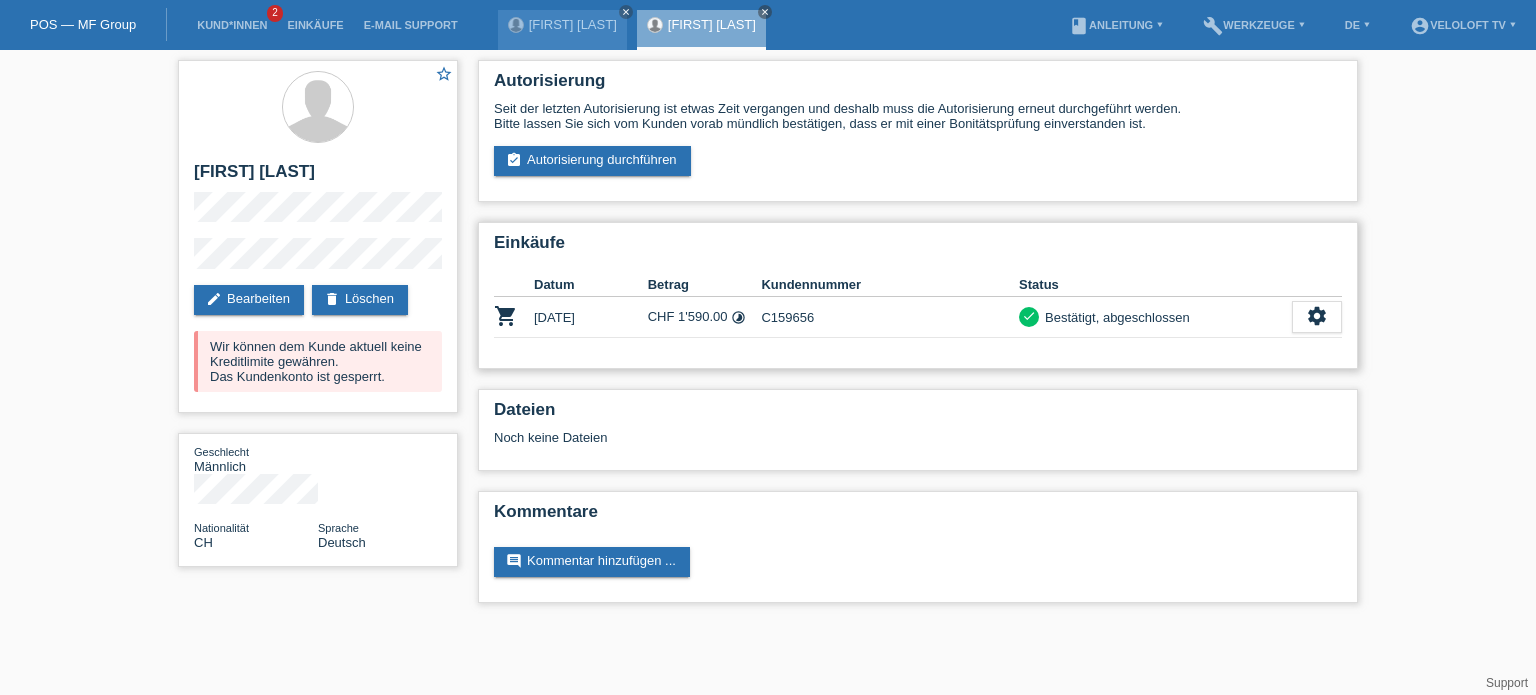 scroll, scrollTop: 0, scrollLeft: 0, axis: both 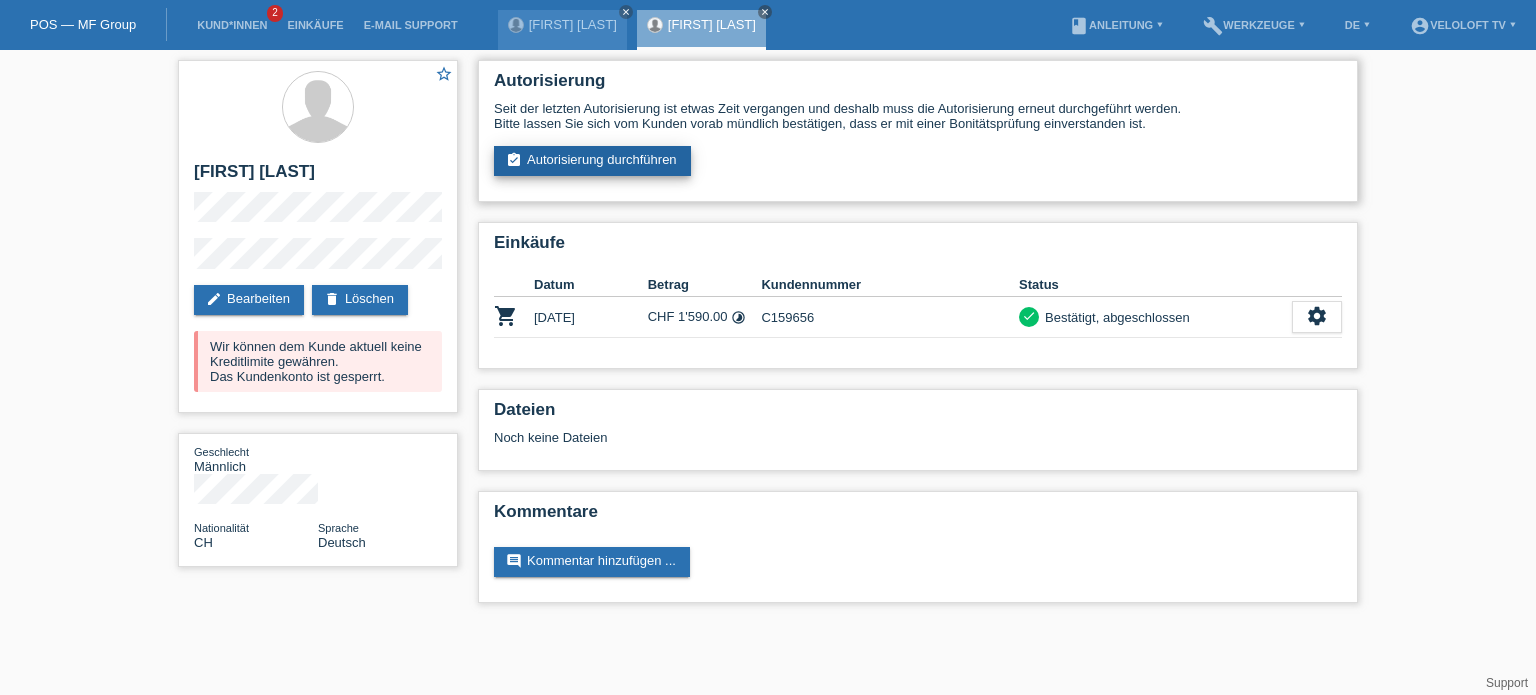click on "assignment_turned_in  Autorisierung durchführen" at bounding box center [592, 161] 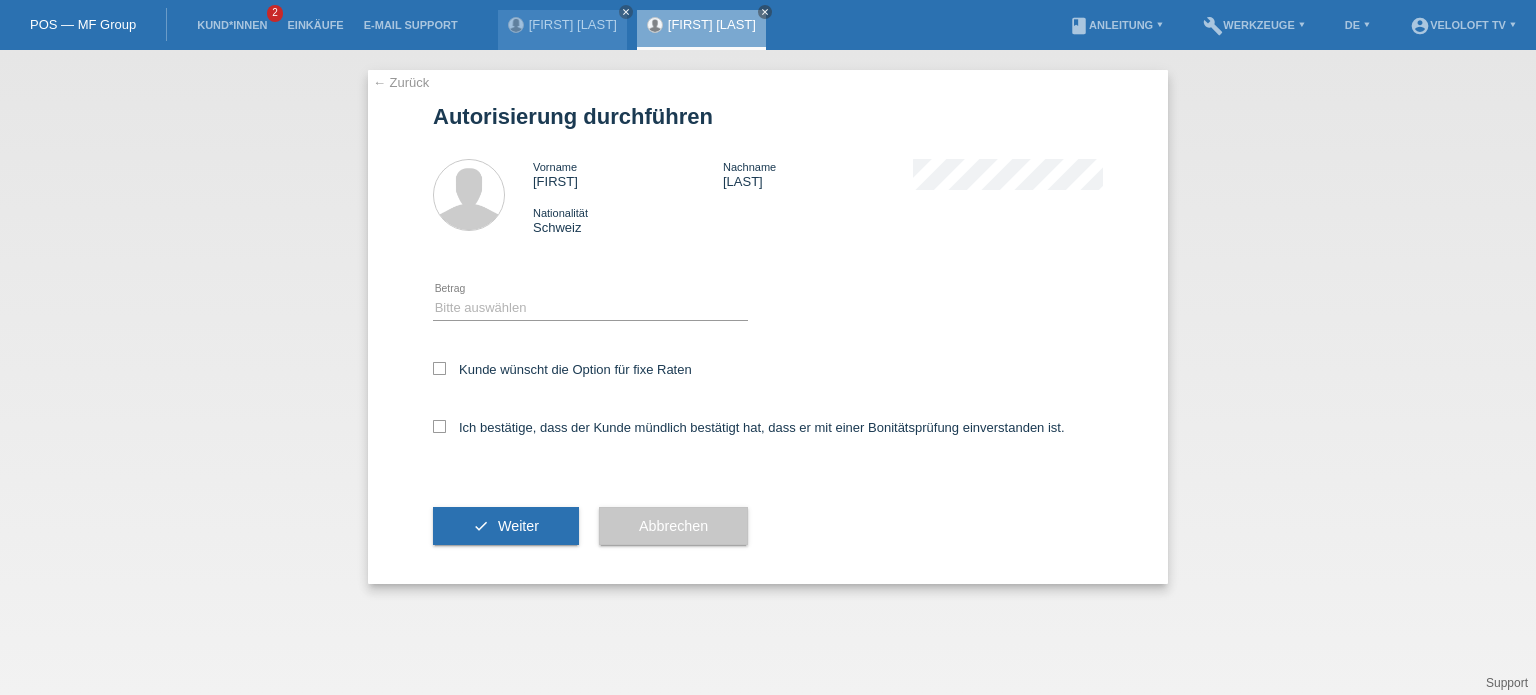 scroll, scrollTop: 0, scrollLeft: 0, axis: both 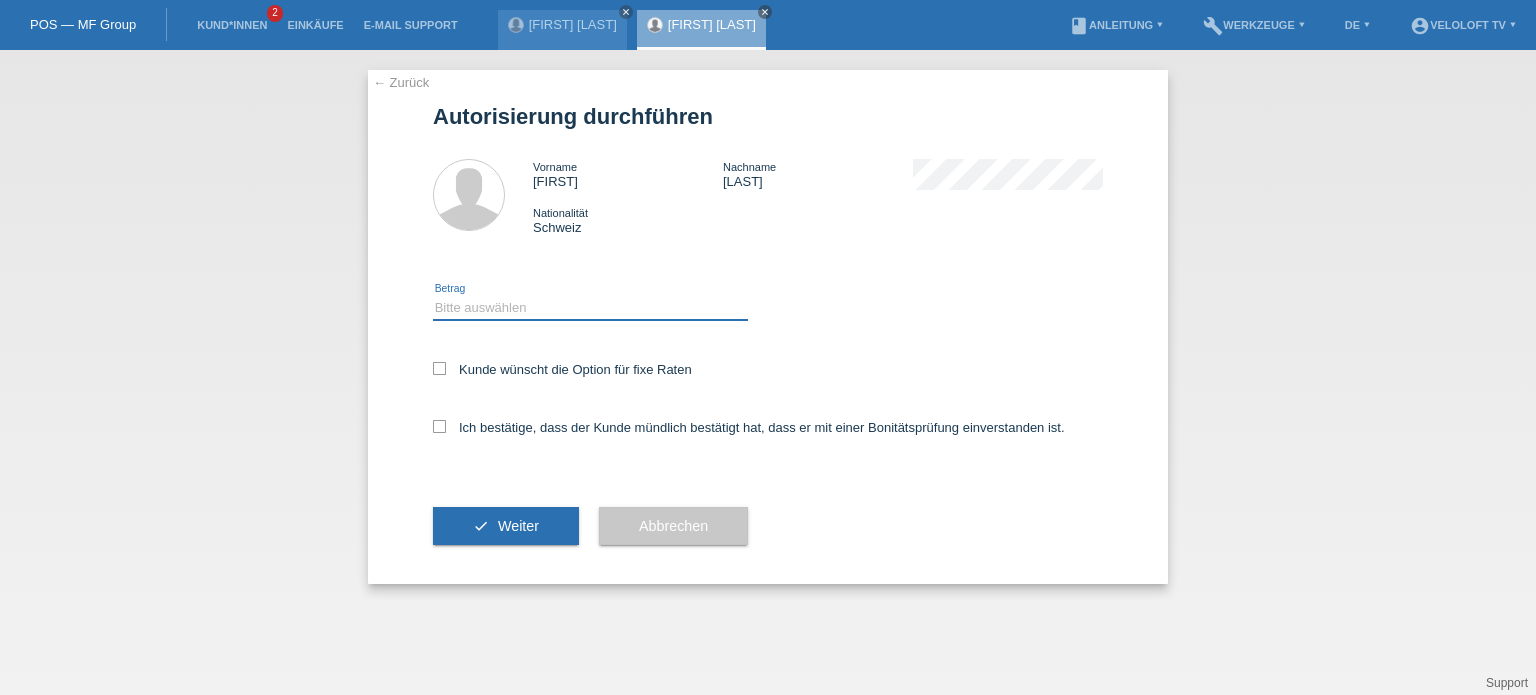 click on "Bitte auswählen
CHF 1.00 - CHF 499.00
CHF 500.00 - CHF 1'999.00
CHF 2'000.00 - CHF 15'000.00" at bounding box center [590, 308] 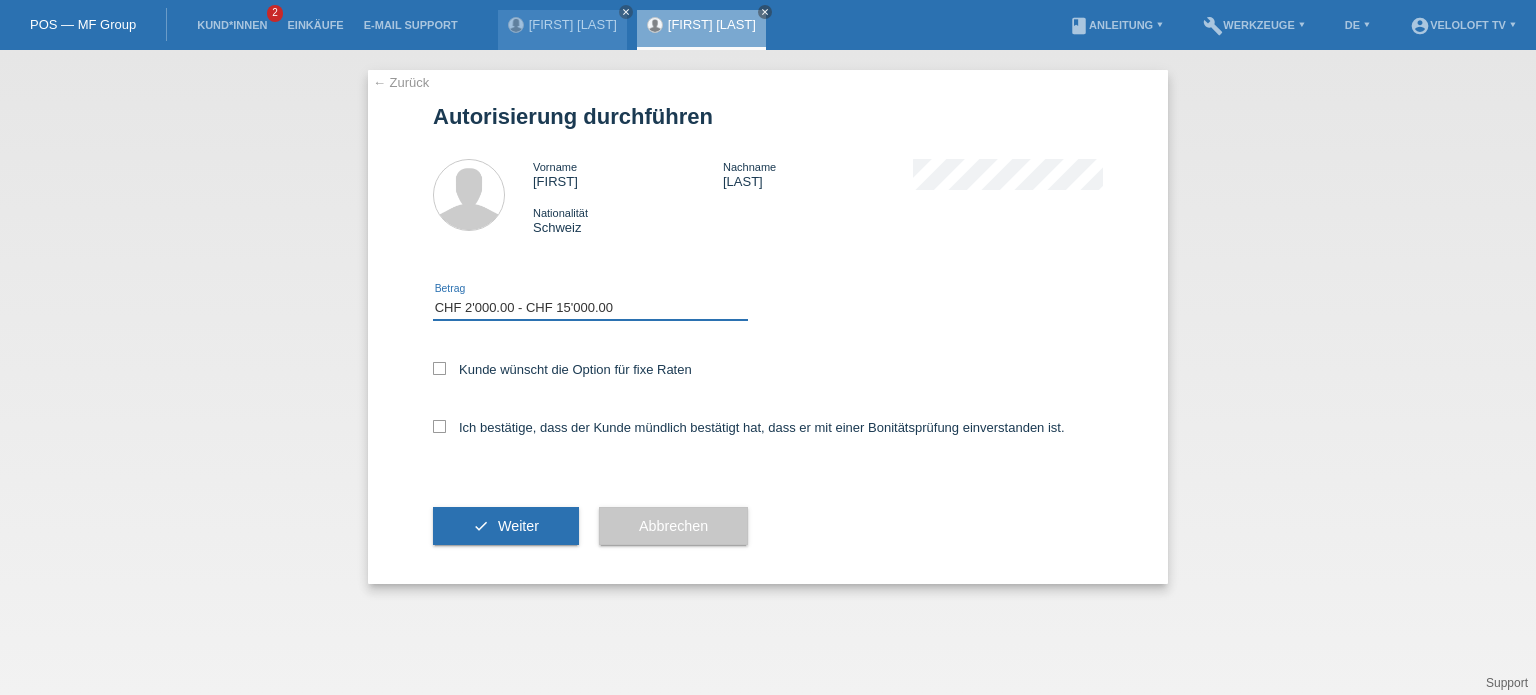 click on "Bitte auswählen
CHF 1.00 - CHF 499.00
CHF 500.00 - CHF 1'999.00
CHF 2'000.00 - CHF 15'000.00" at bounding box center [590, 308] 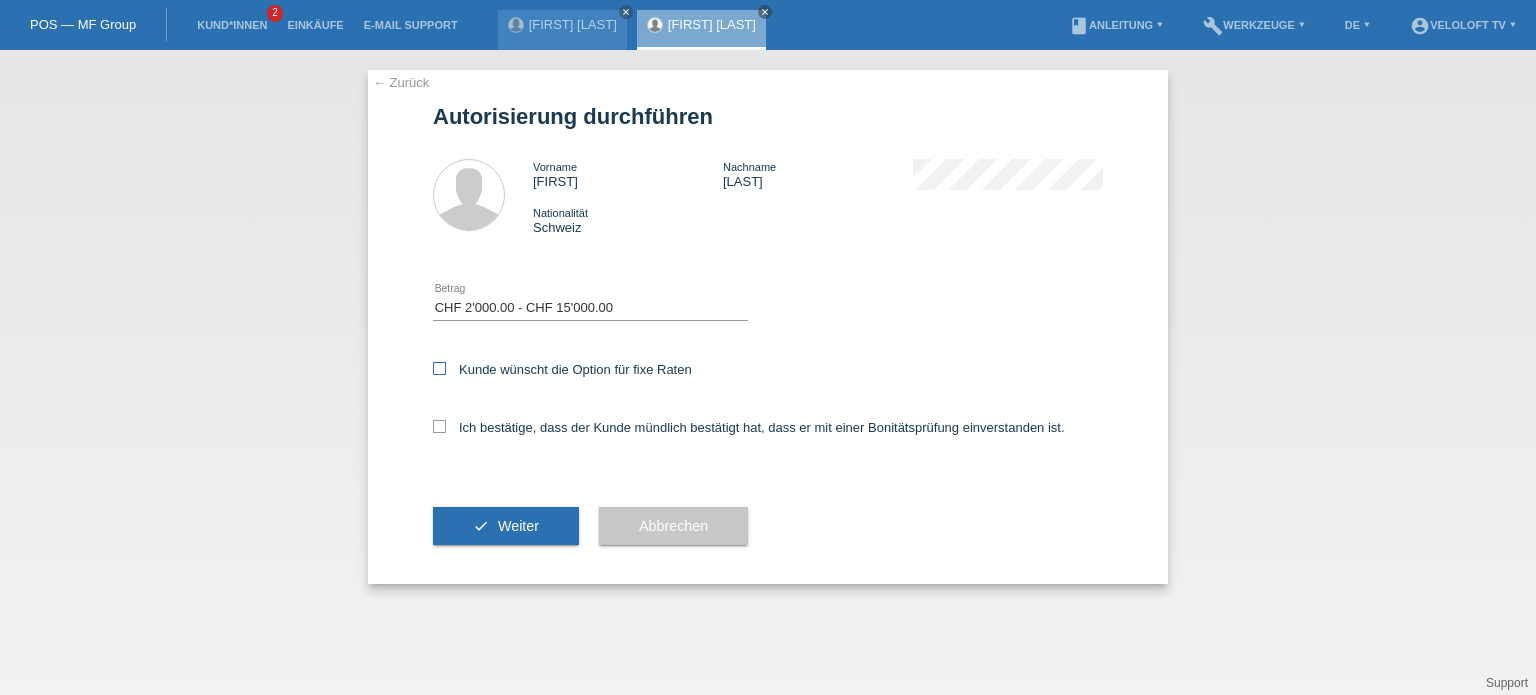 click on "Kunde wünscht die Option für fixe Raten" at bounding box center (562, 369) 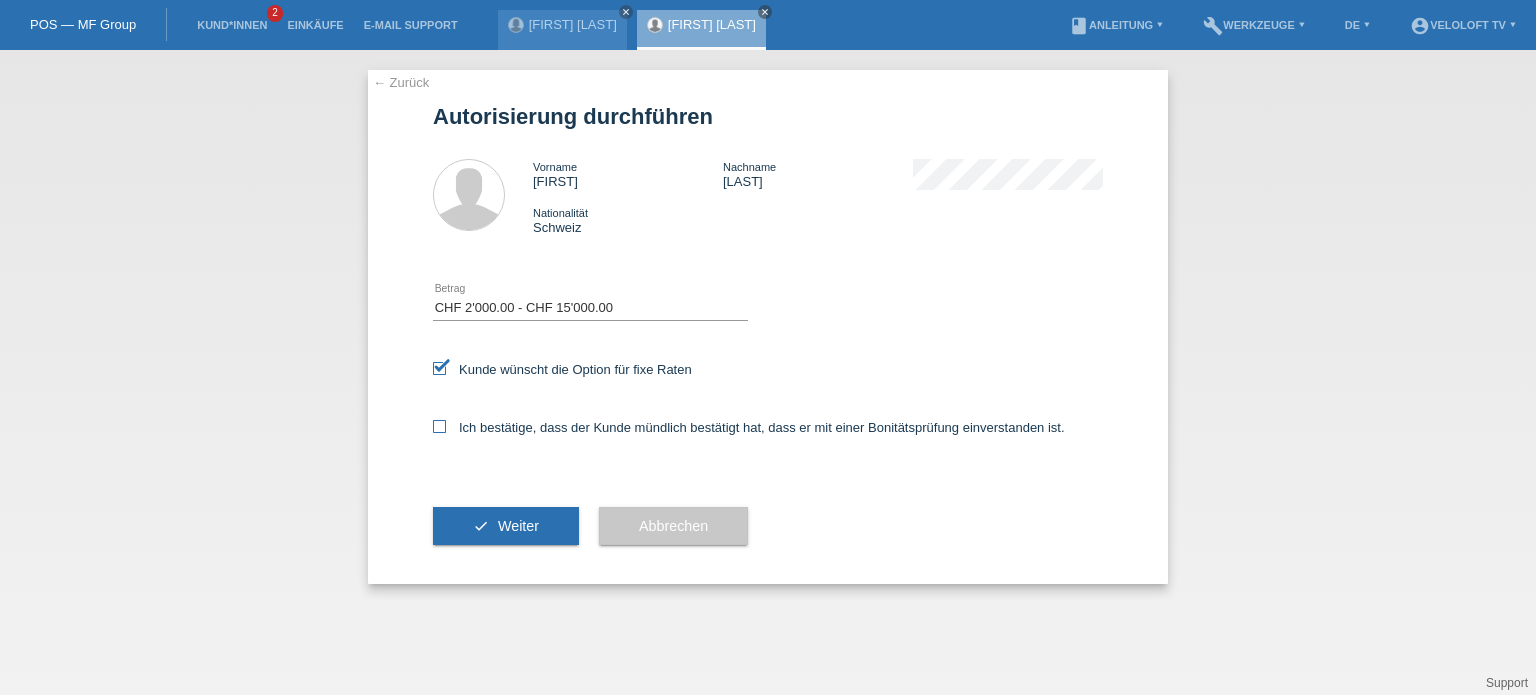 click on "Ich bestätige, dass der Kunde mündlich bestätigt hat, dass er mit einer Bonitätsprüfung einverstanden ist." at bounding box center [749, 427] 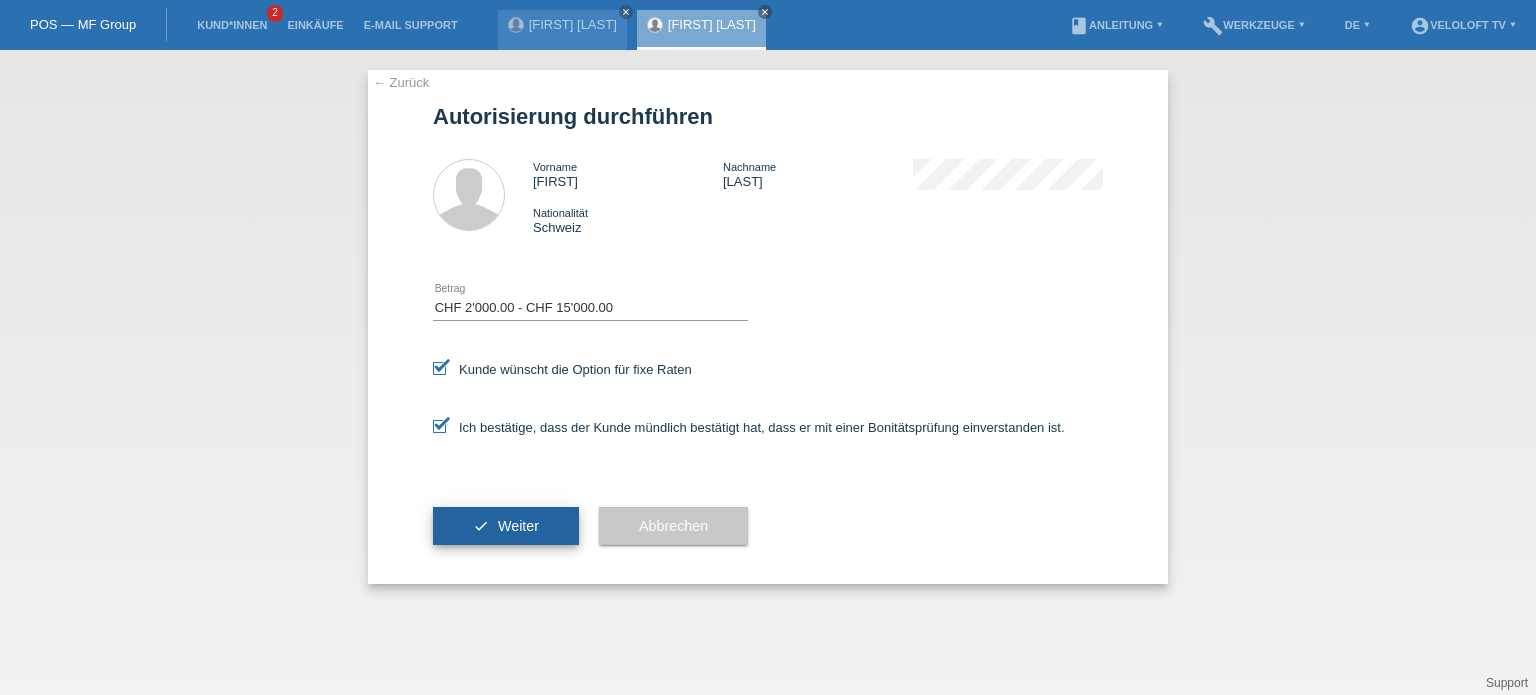click on "check   Weiter" at bounding box center [506, 526] 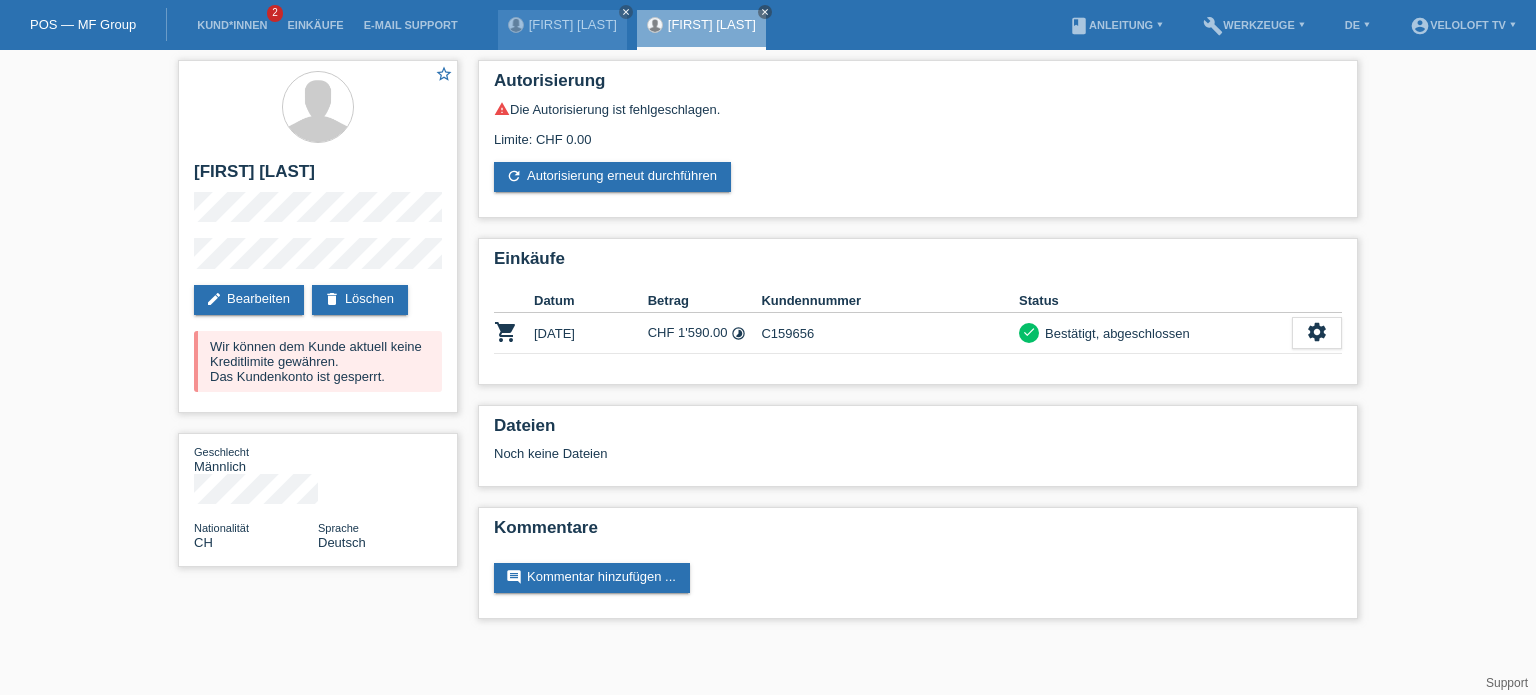 scroll, scrollTop: 0, scrollLeft: 0, axis: both 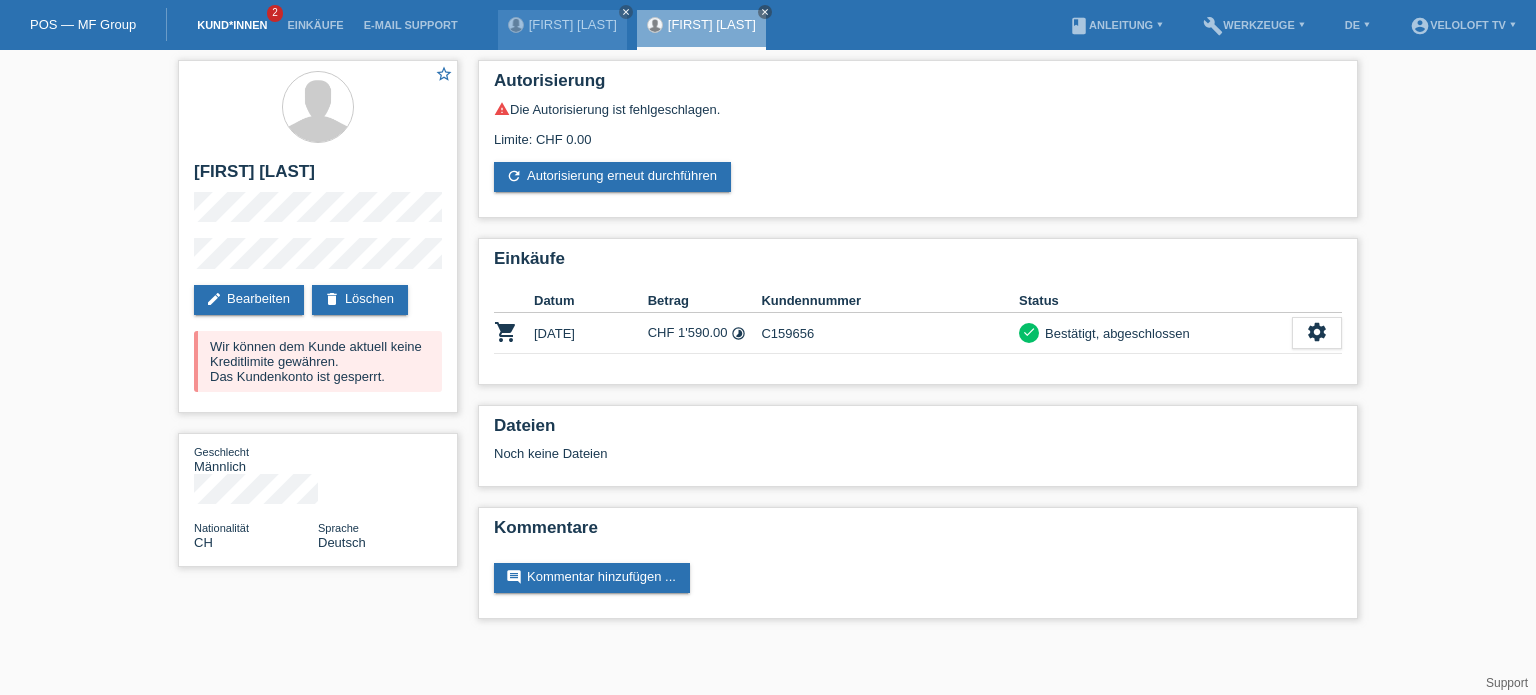 click on "Kund*innen" at bounding box center [232, 25] 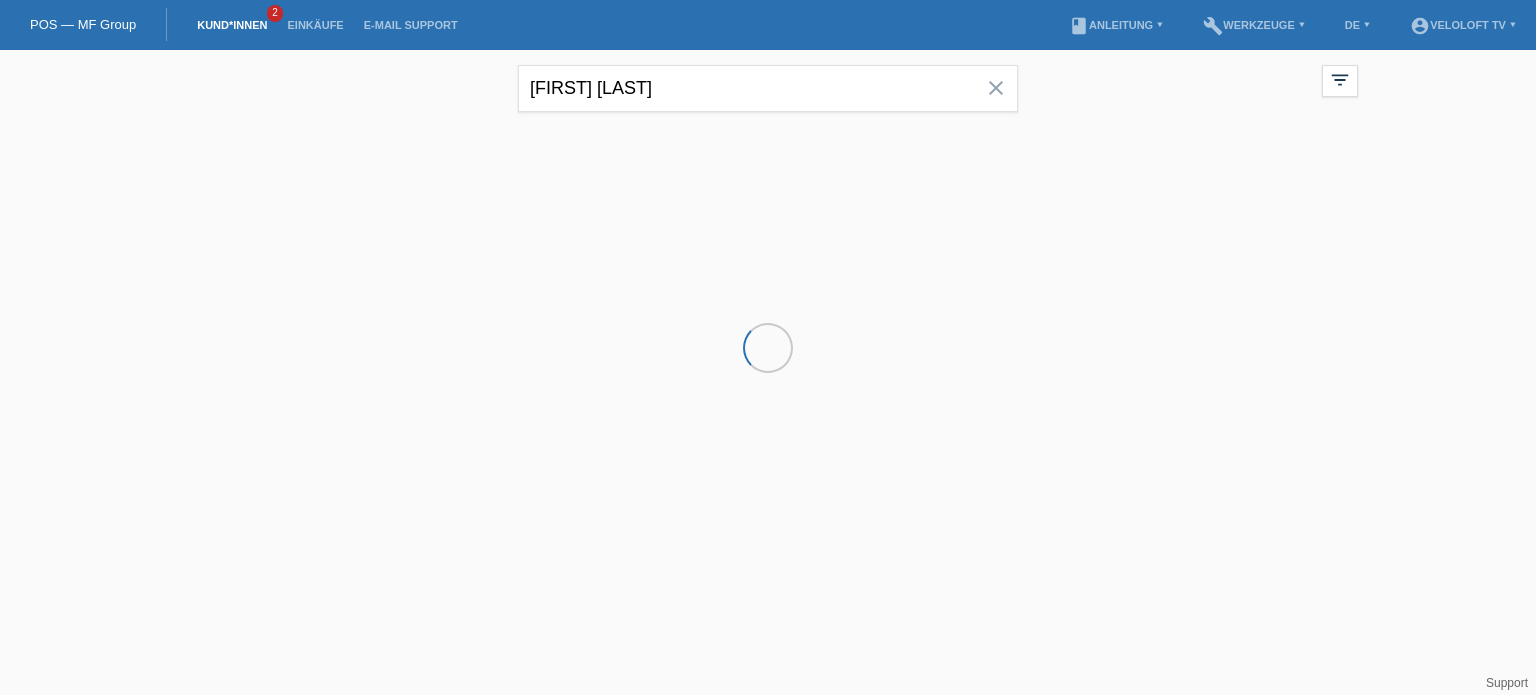 scroll, scrollTop: 0, scrollLeft: 0, axis: both 